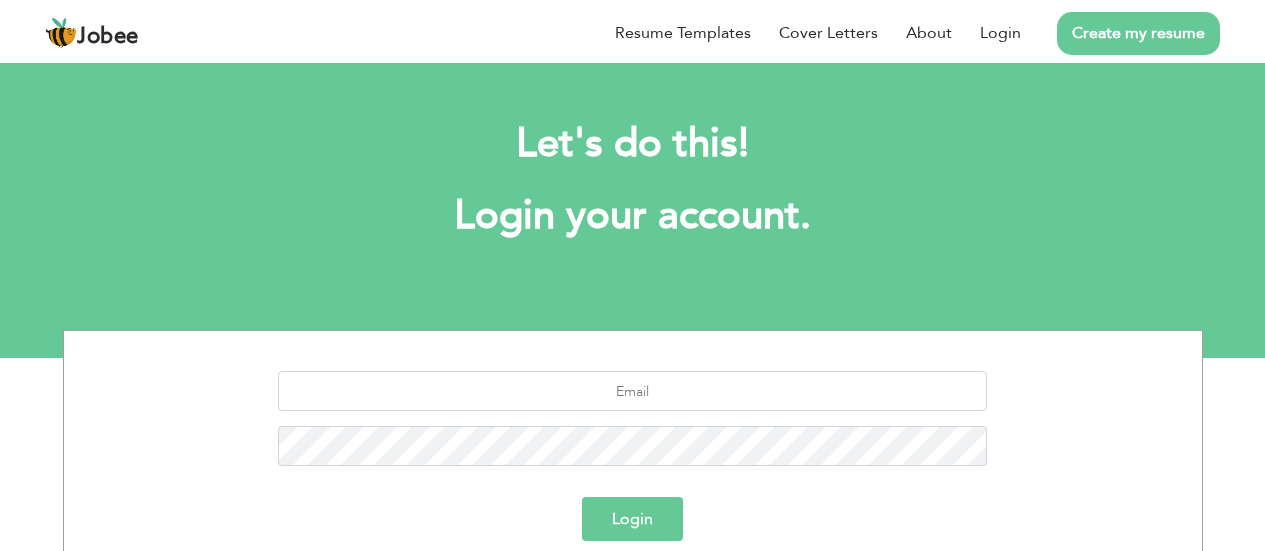 scroll, scrollTop: 0, scrollLeft: 0, axis: both 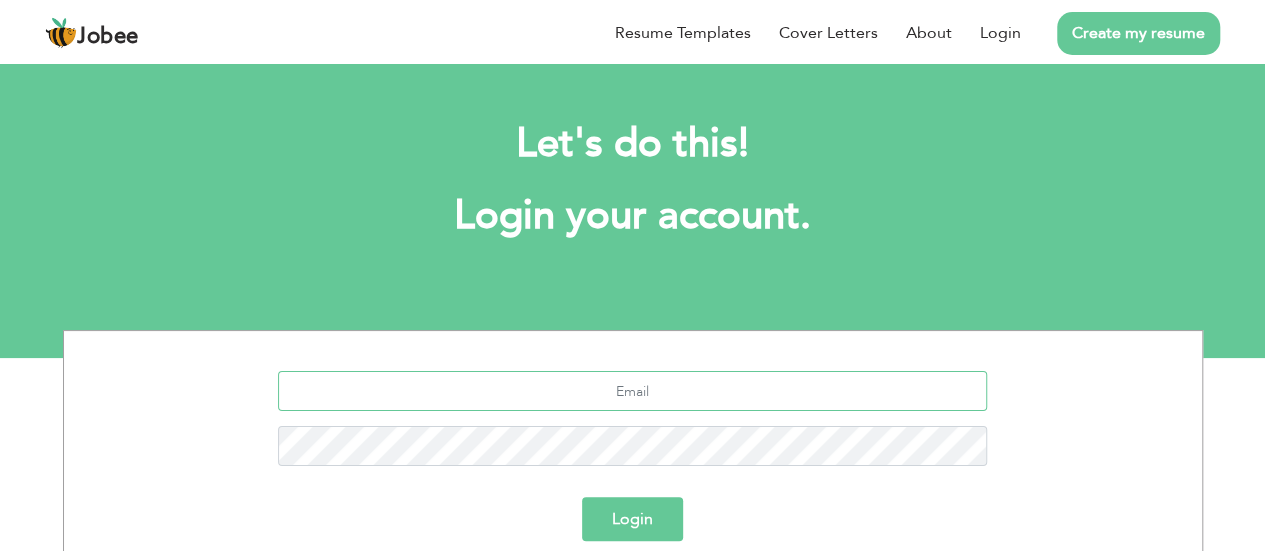 type on "[EMAIL_ADDRESS][DOMAIN_NAME]" 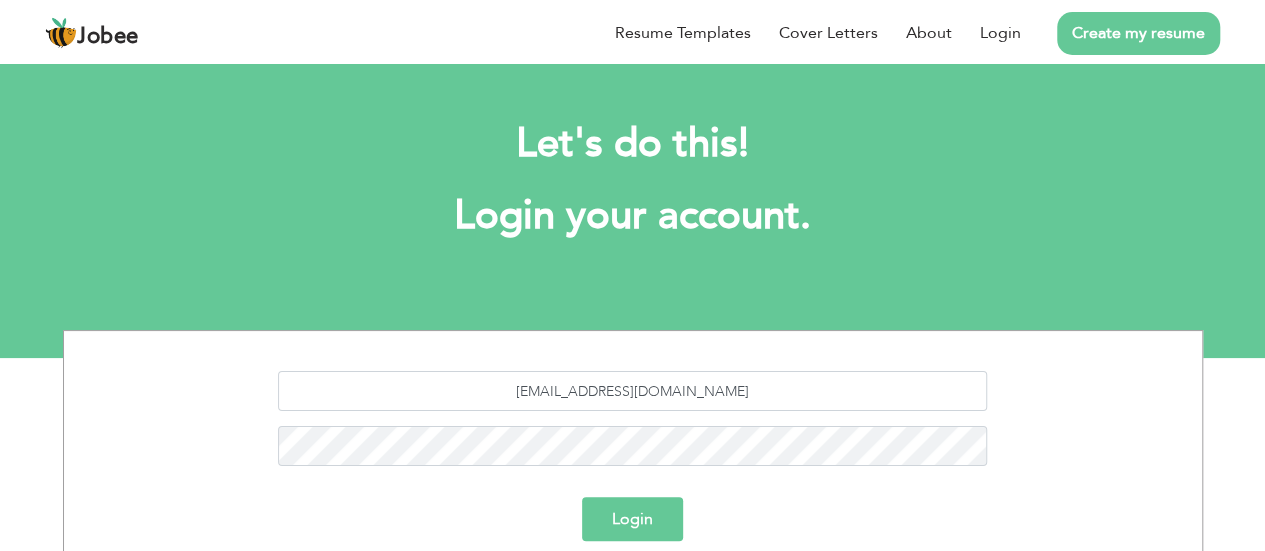 click on "Login" at bounding box center (632, 519) 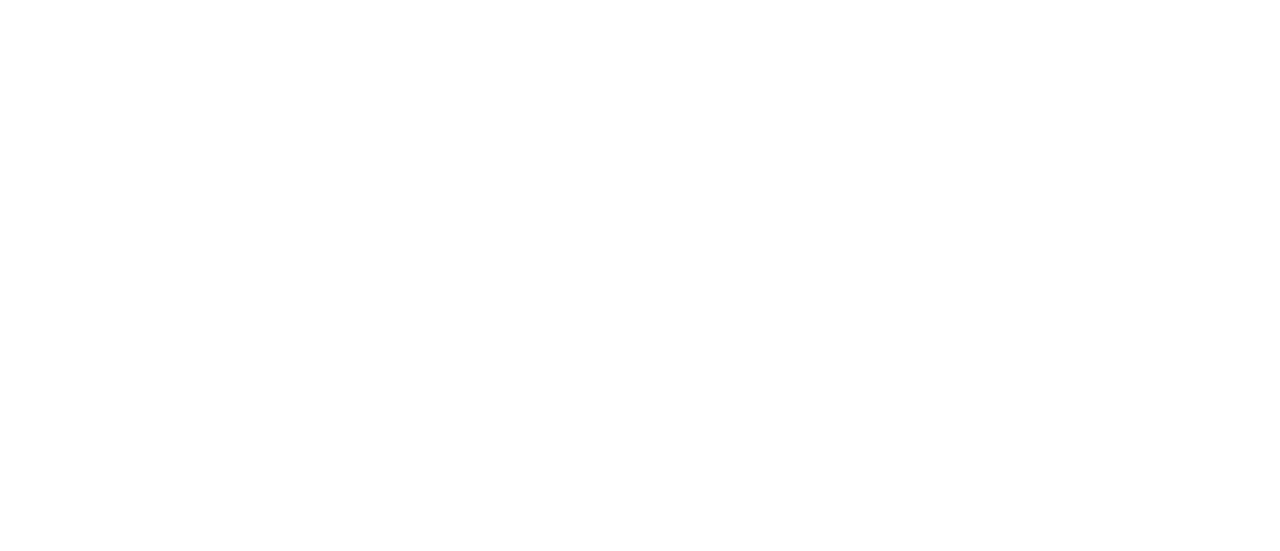scroll, scrollTop: 0, scrollLeft: 0, axis: both 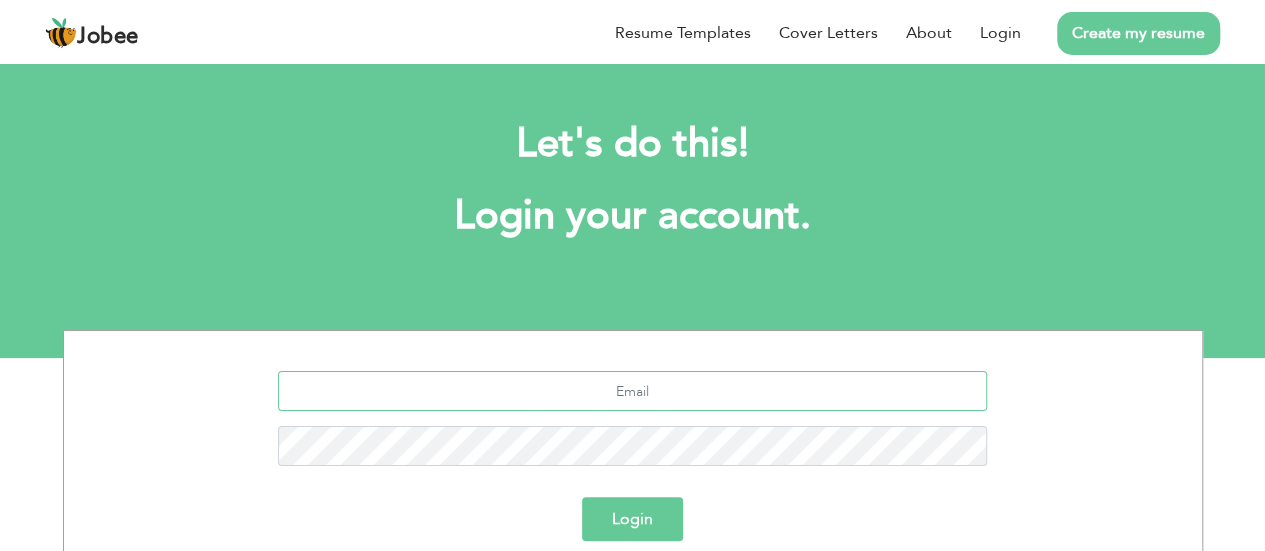 type on "[EMAIL_ADDRESS][DOMAIN_NAME]" 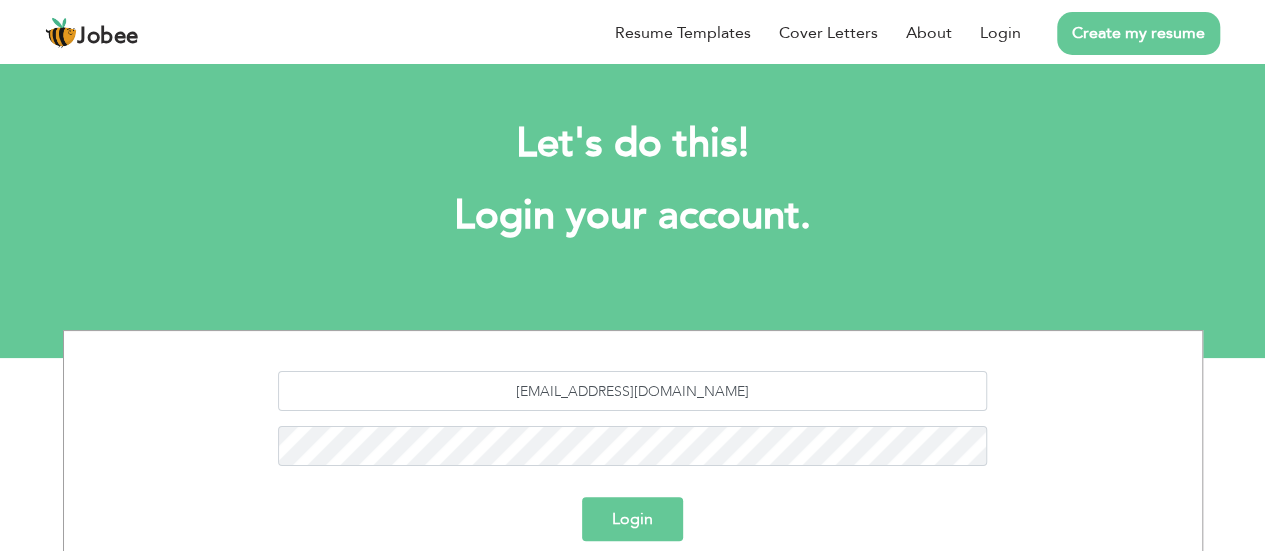click on "Login" at bounding box center [632, 519] 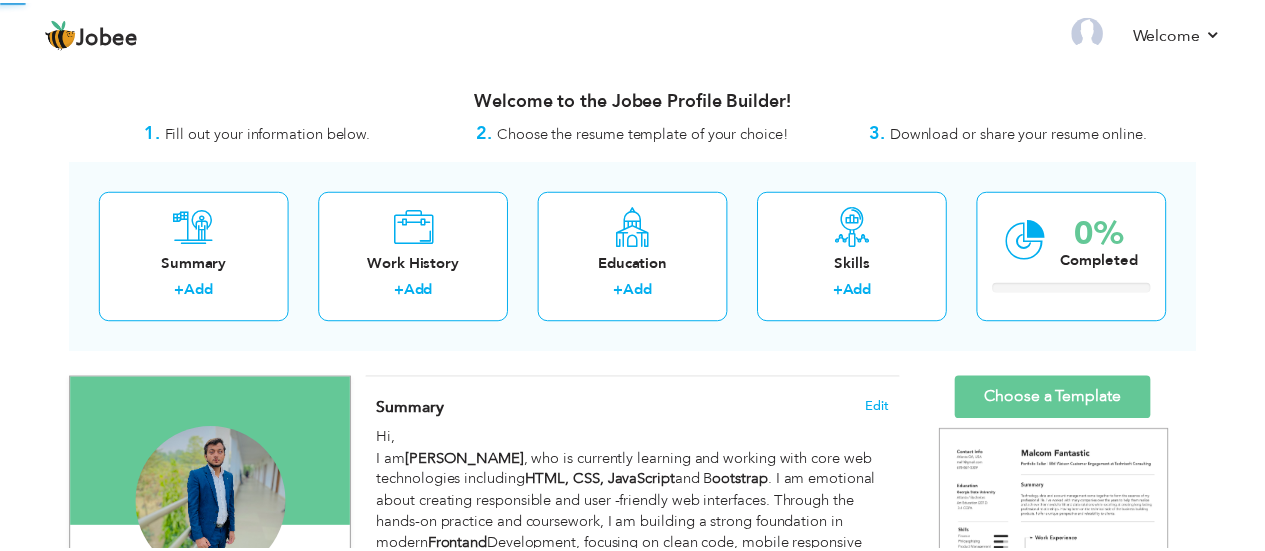 scroll, scrollTop: 0, scrollLeft: 0, axis: both 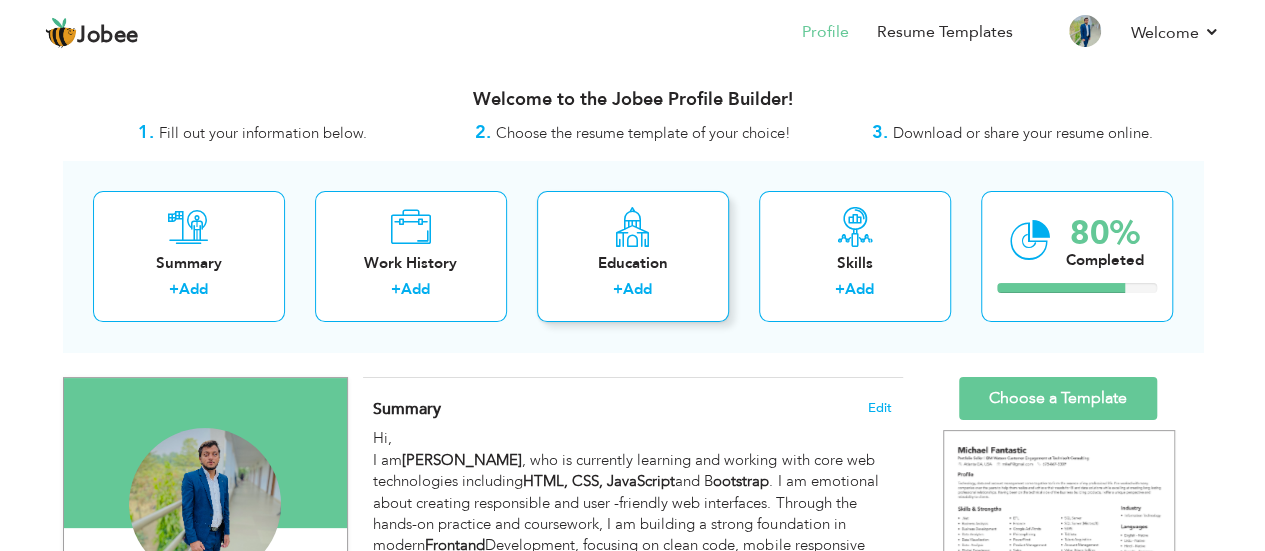 click on "Education" at bounding box center [633, 263] 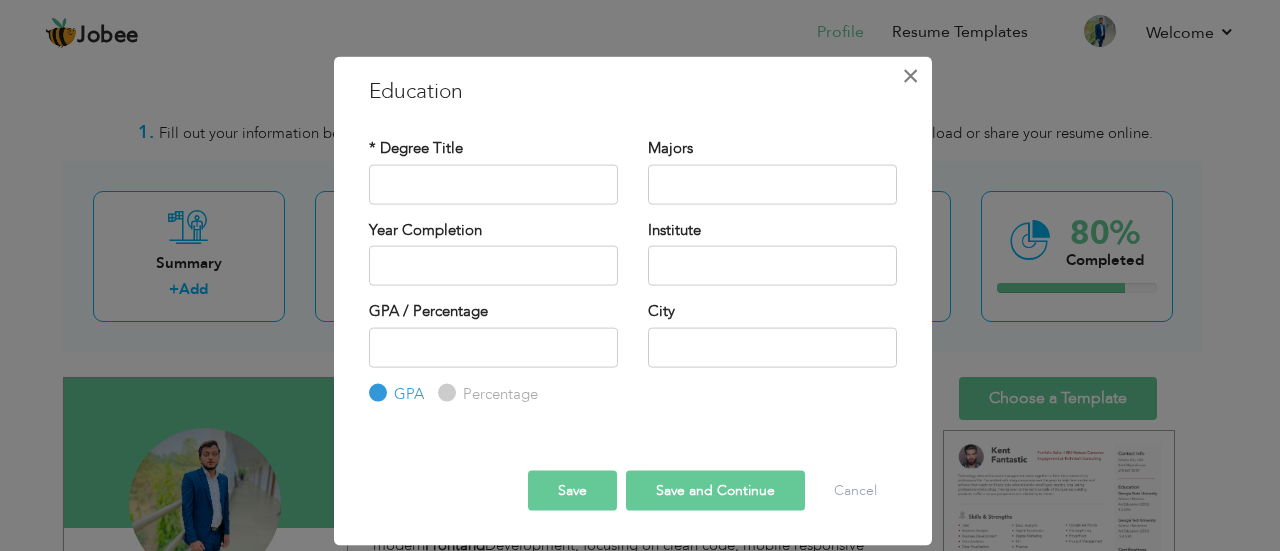 click on "×" at bounding box center (910, 75) 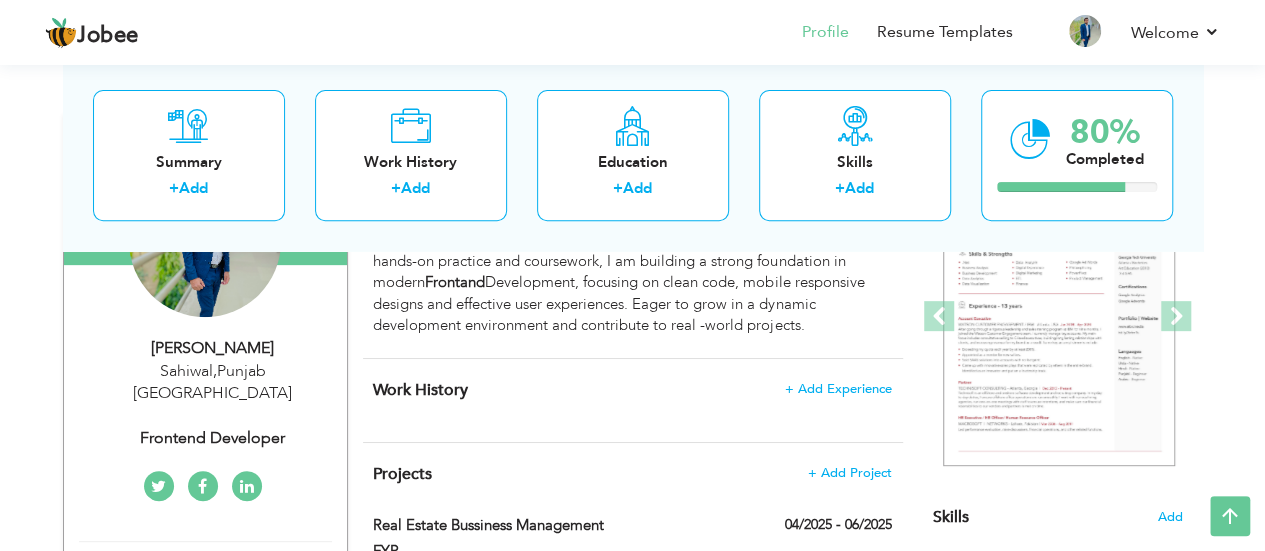 scroll, scrollTop: 280, scrollLeft: 0, axis: vertical 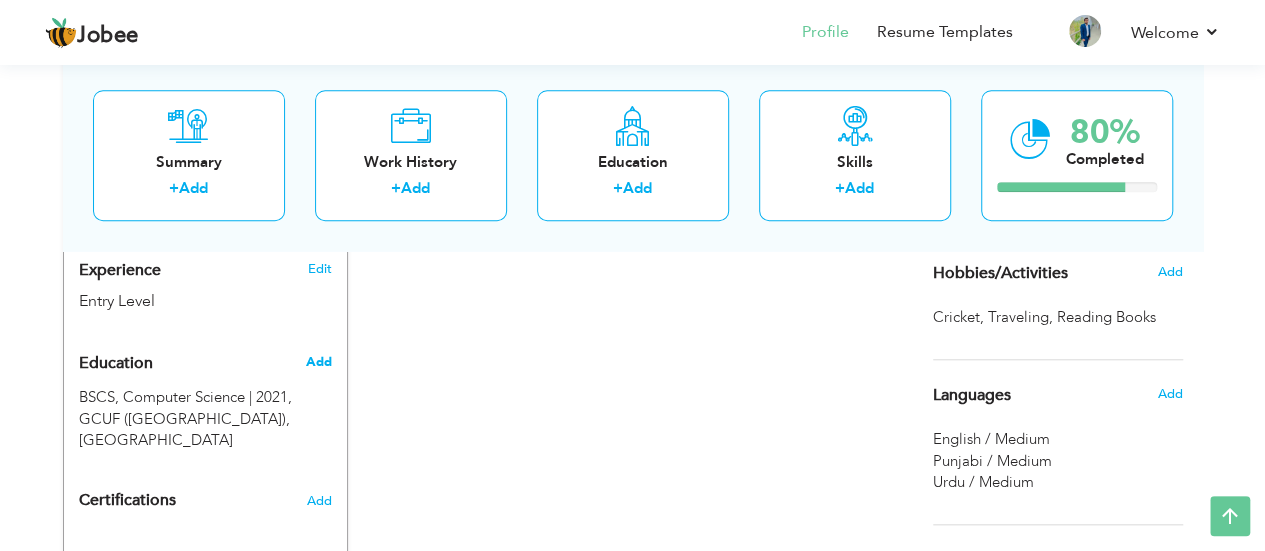click on "Add" at bounding box center [318, 362] 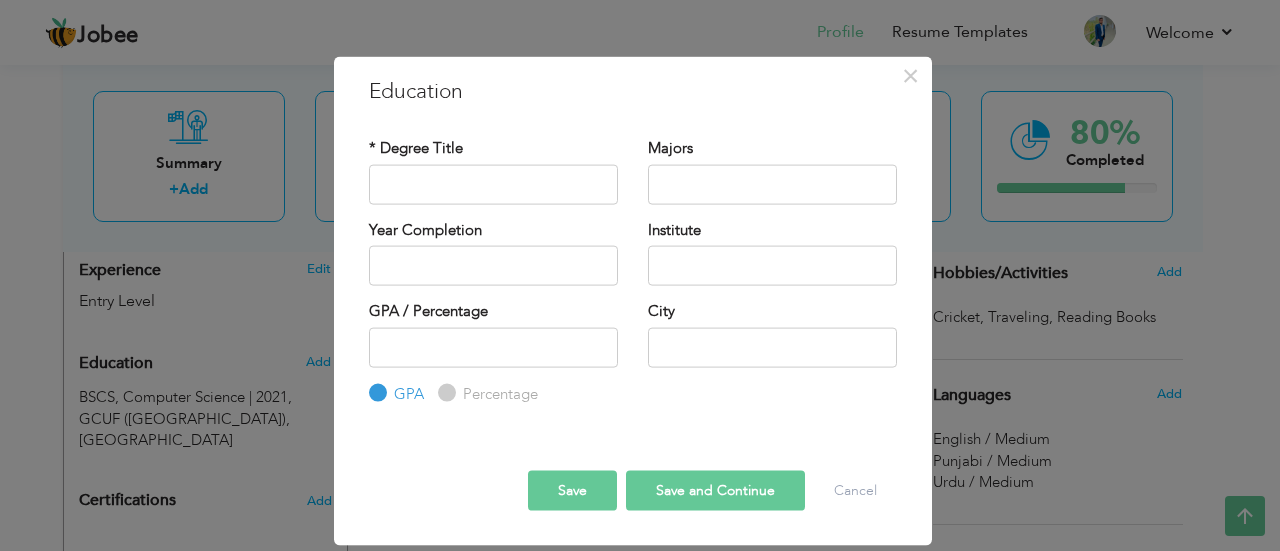 click on "×
Education
* Degree Title
Majors
Year Completion Institute GPA" at bounding box center [640, 275] 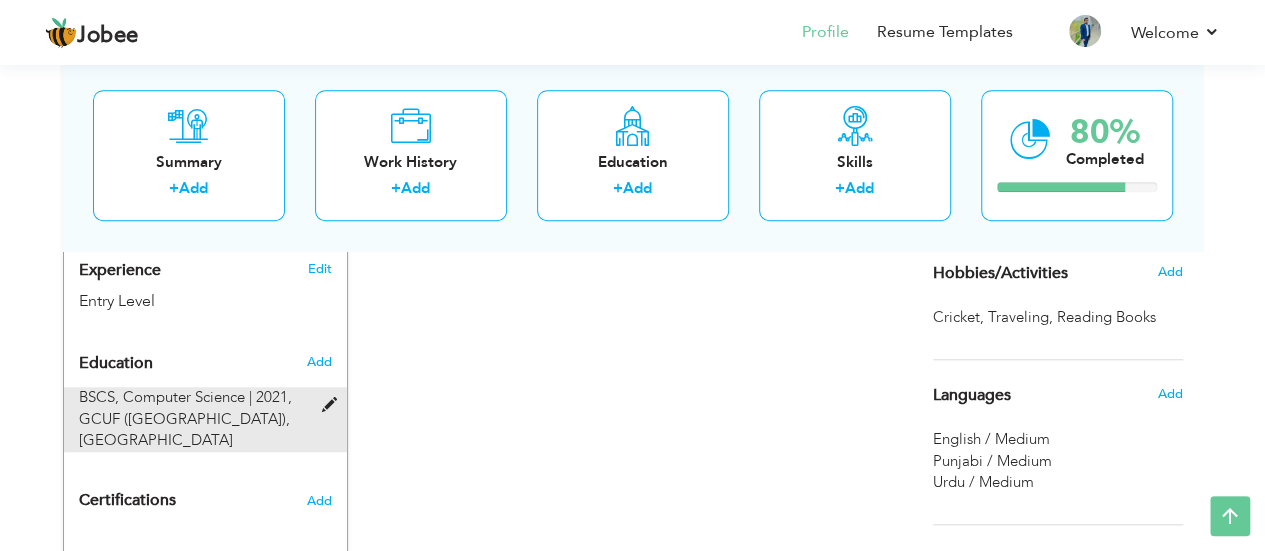 click at bounding box center [333, 405] 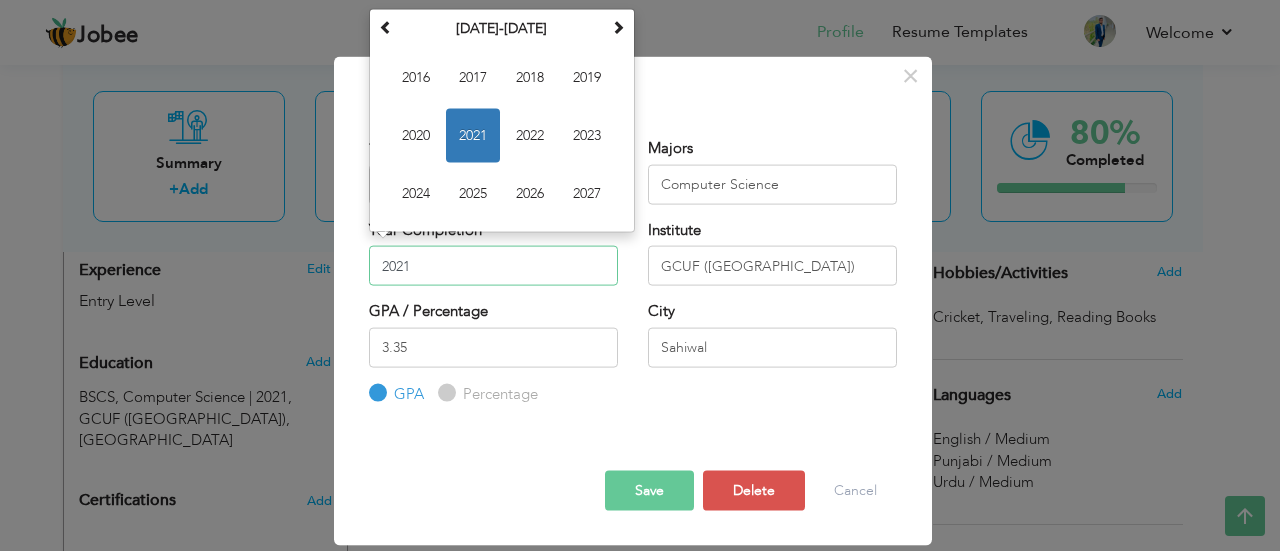 click on "2021" at bounding box center [493, 266] 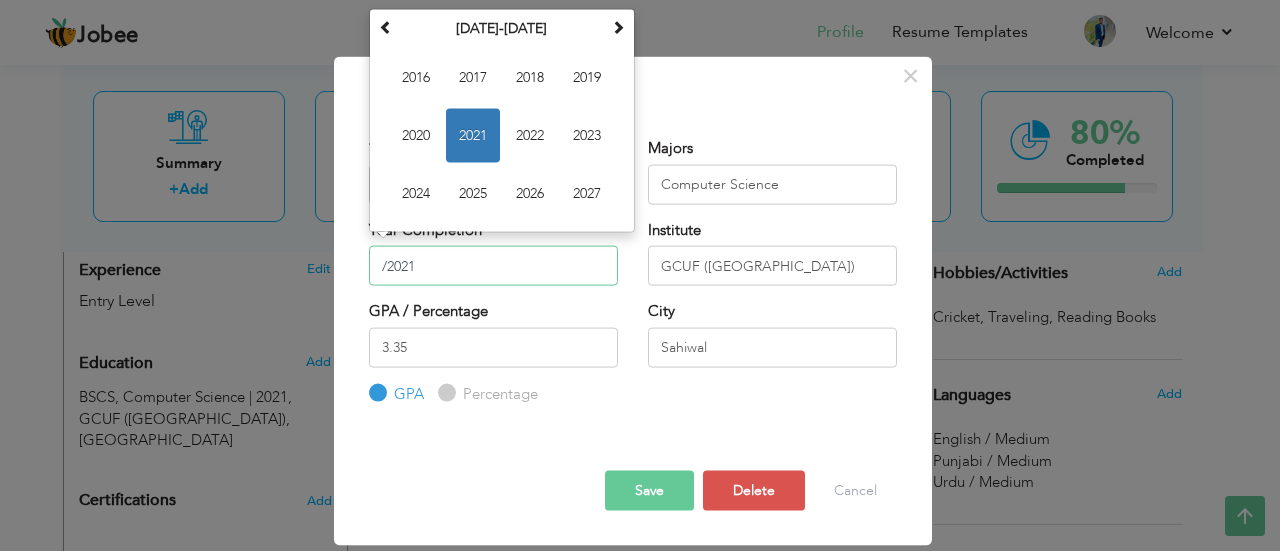 click on "/2021" at bounding box center [493, 266] 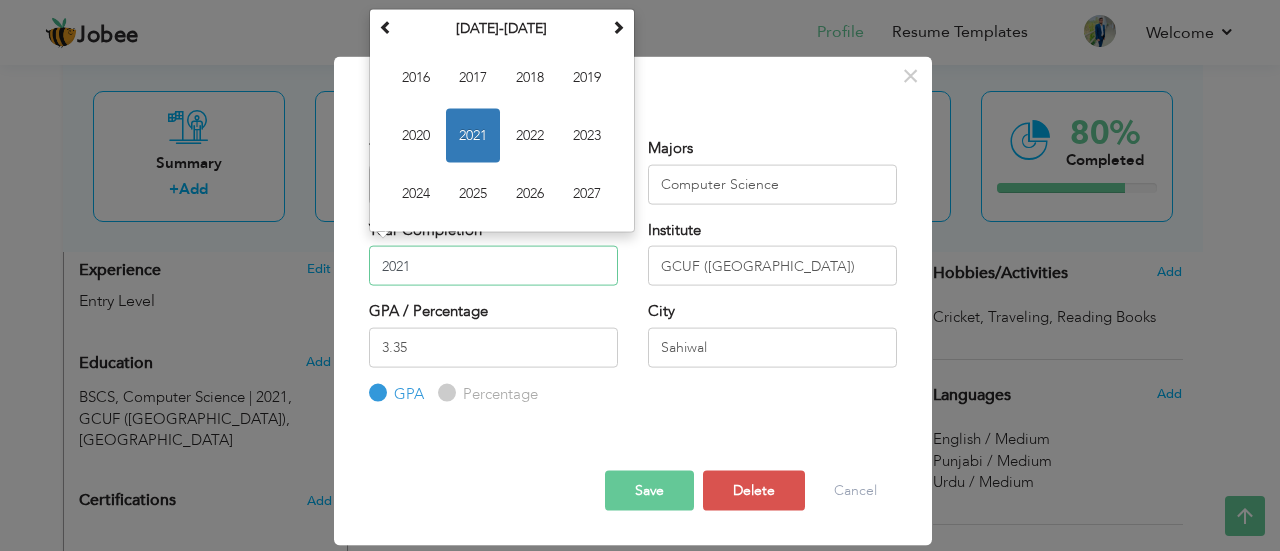 click on "2021" at bounding box center [493, 266] 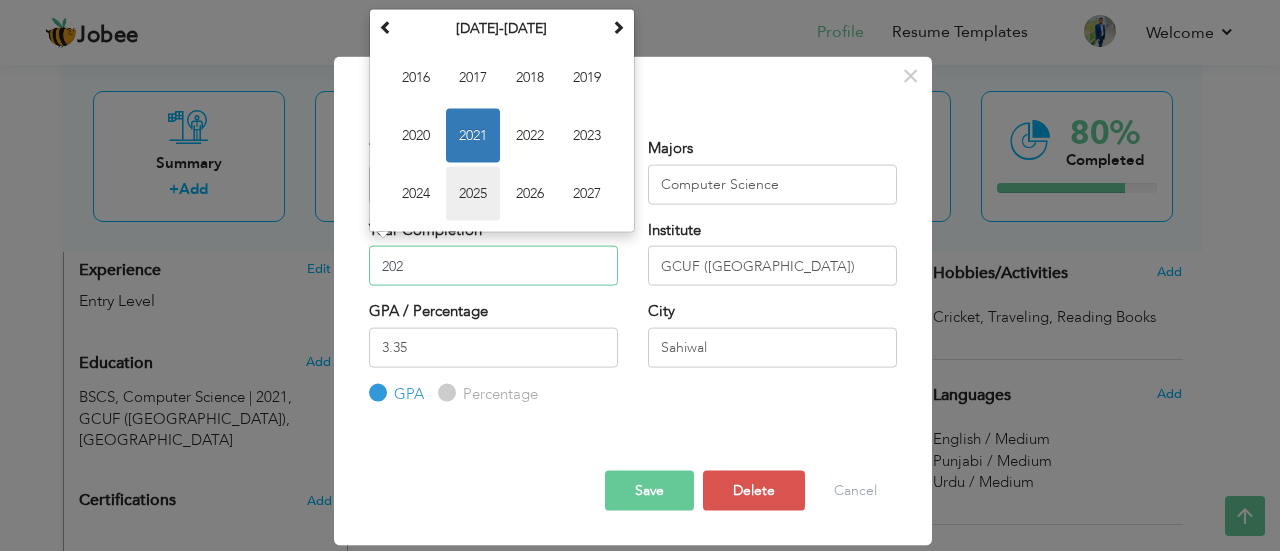 click on "2025" at bounding box center (473, 193) 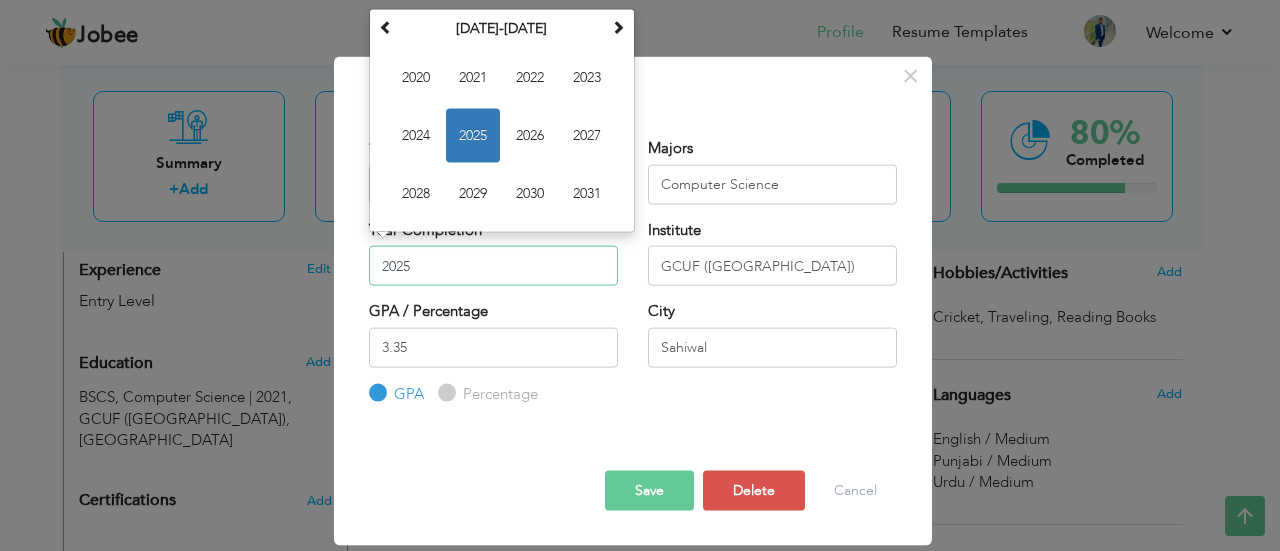 click on "2025" at bounding box center [493, 266] 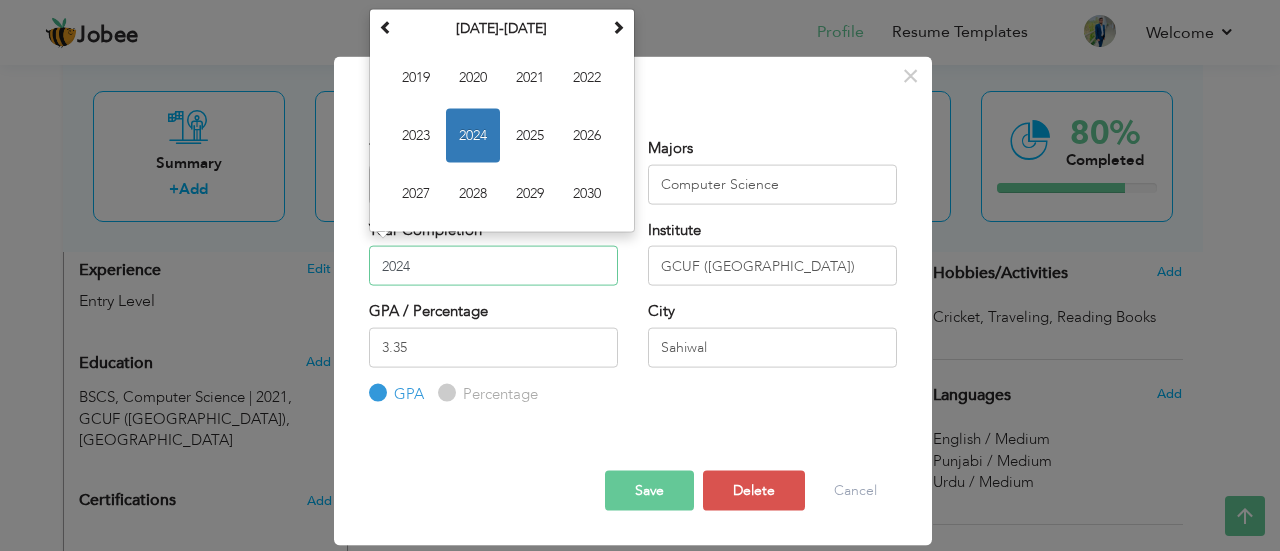 click on "2024" at bounding box center (493, 266) 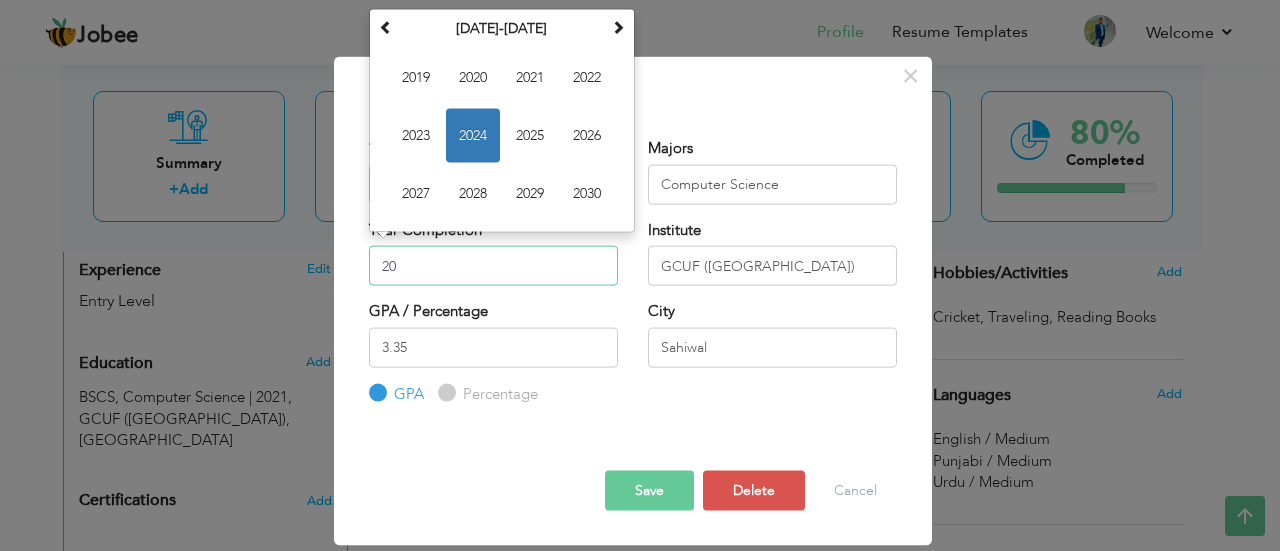 type on "2" 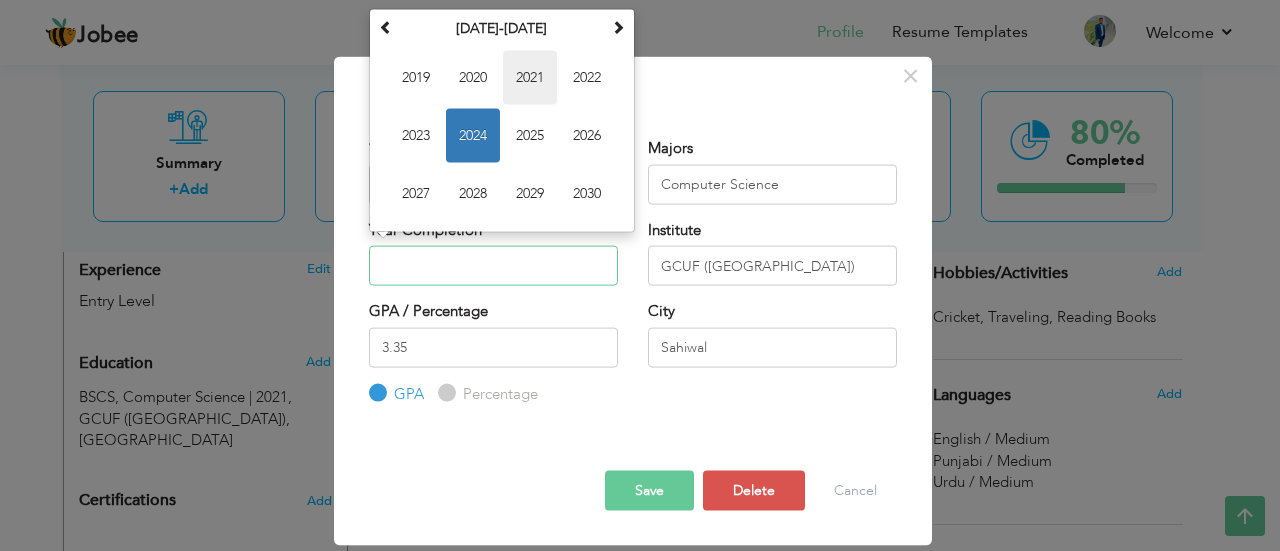 click on "2021" at bounding box center [530, 77] 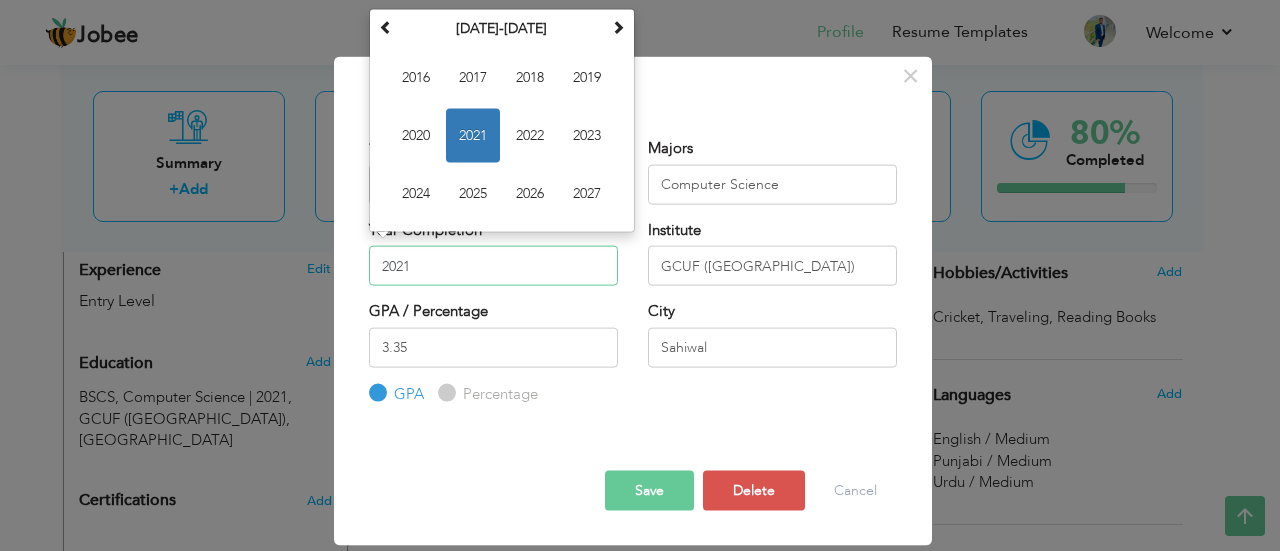 click on "2021" at bounding box center (493, 266) 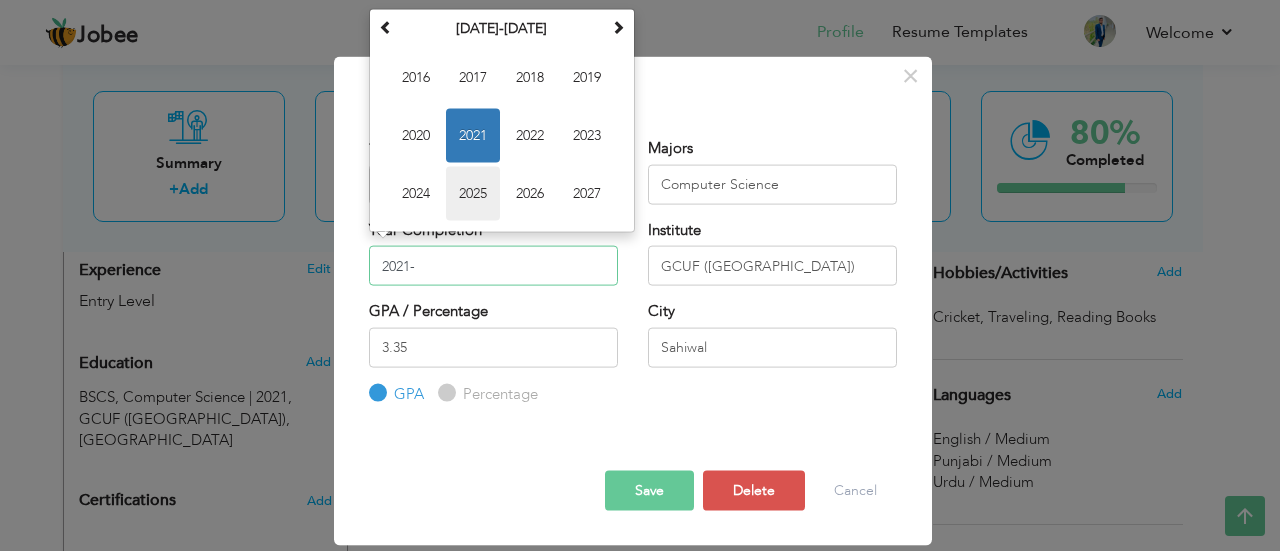 click on "2025" at bounding box center [473, 193] 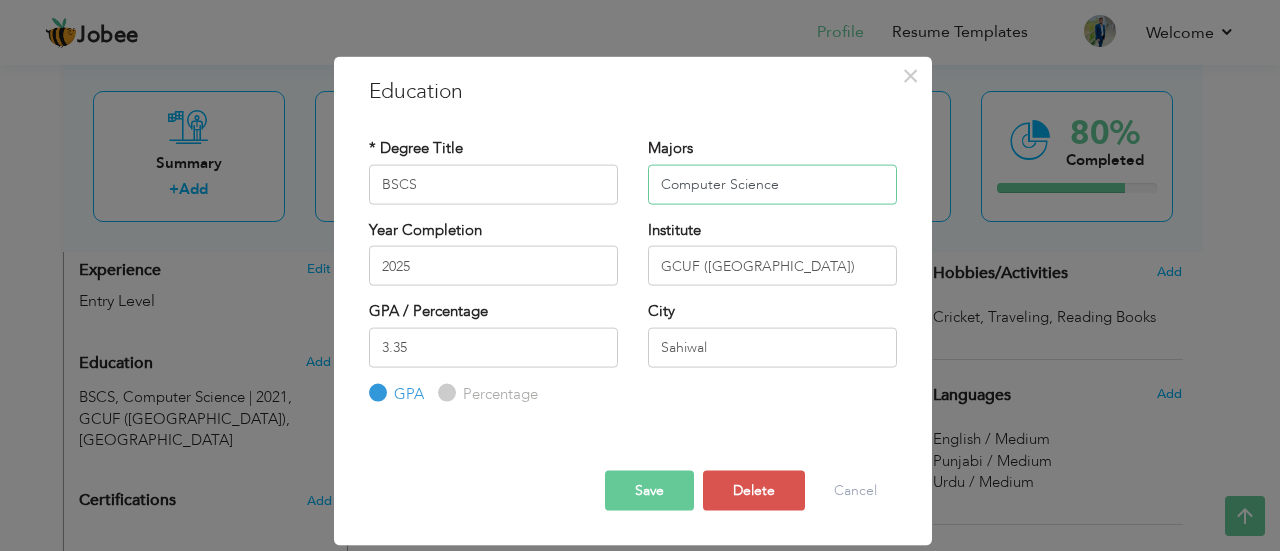 click on "Computer Science" at bounding box center (772, 184) 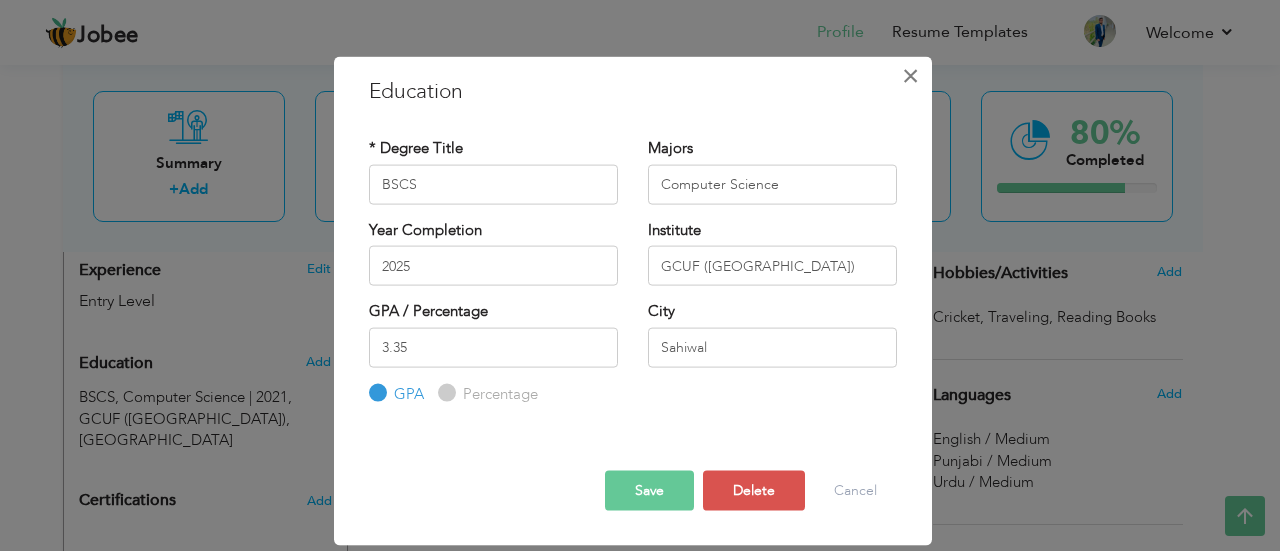click on "×" at bounding box center [910, 75] 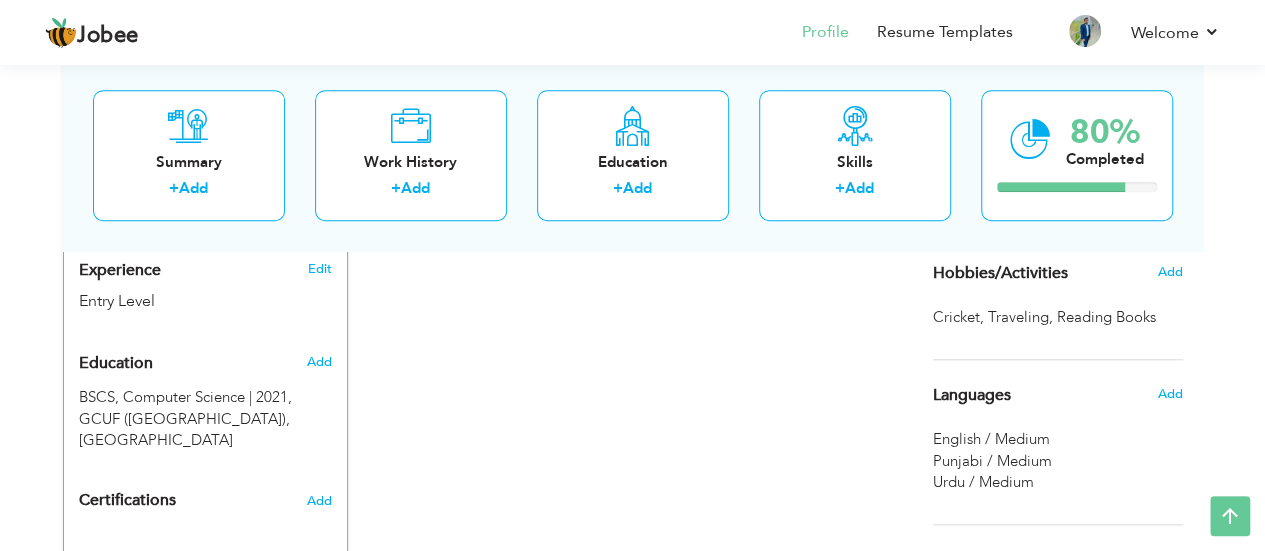 scroll, scrollTop: 278, scrollLeft: 0, axis: vertical 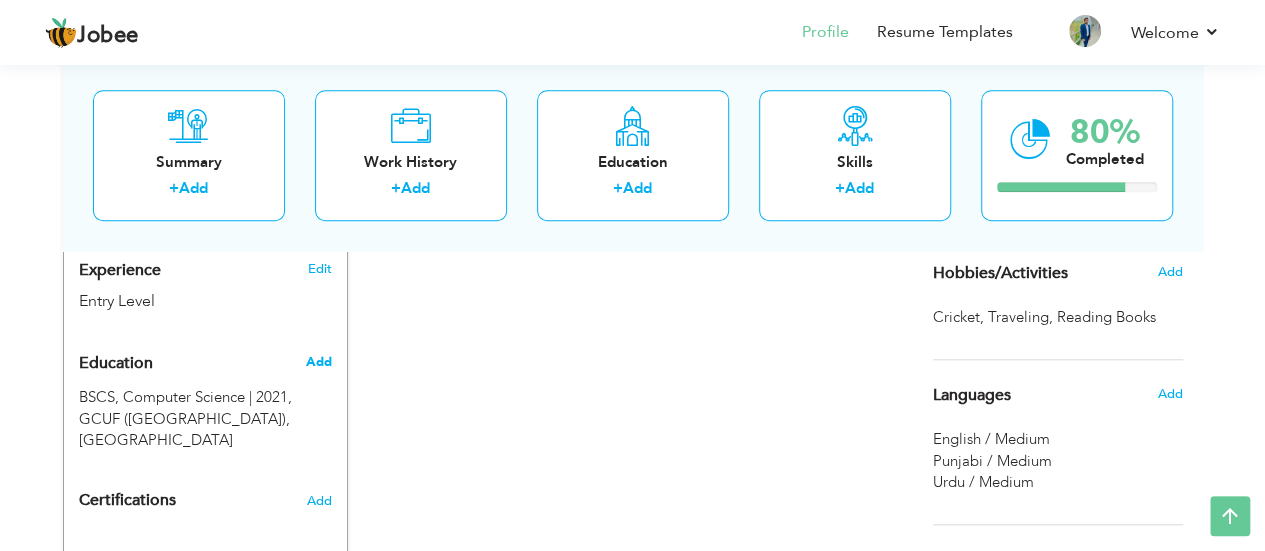 click on "Add" at bounding box center [318, 362] 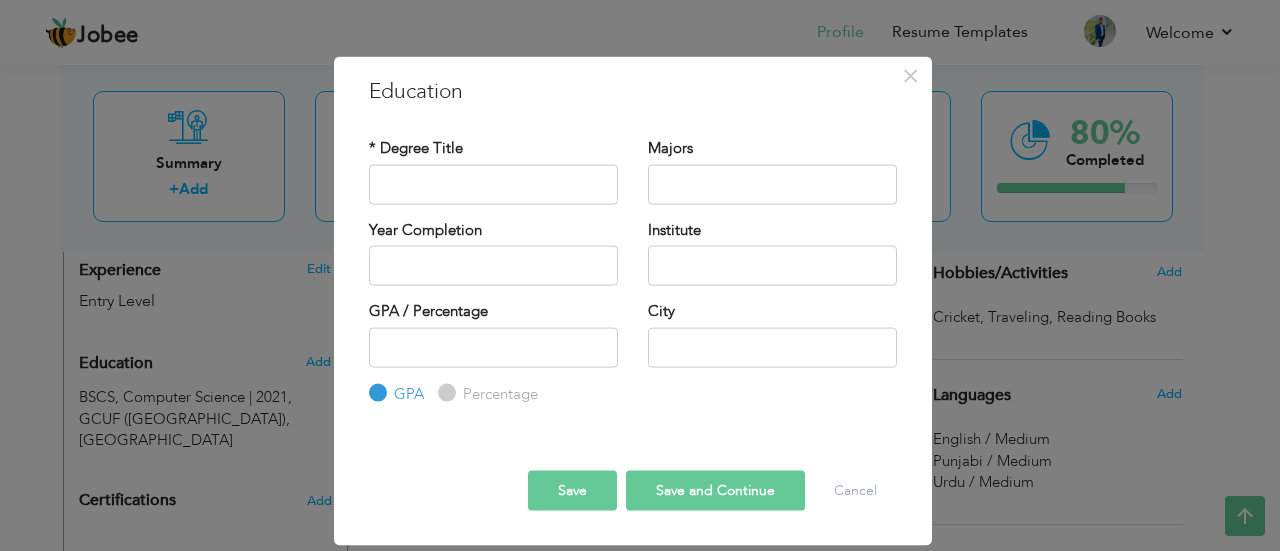 click on "×
Education
* Degree Title
Majors
Year Completion Institute GPA" at bounding box center [640, 275] 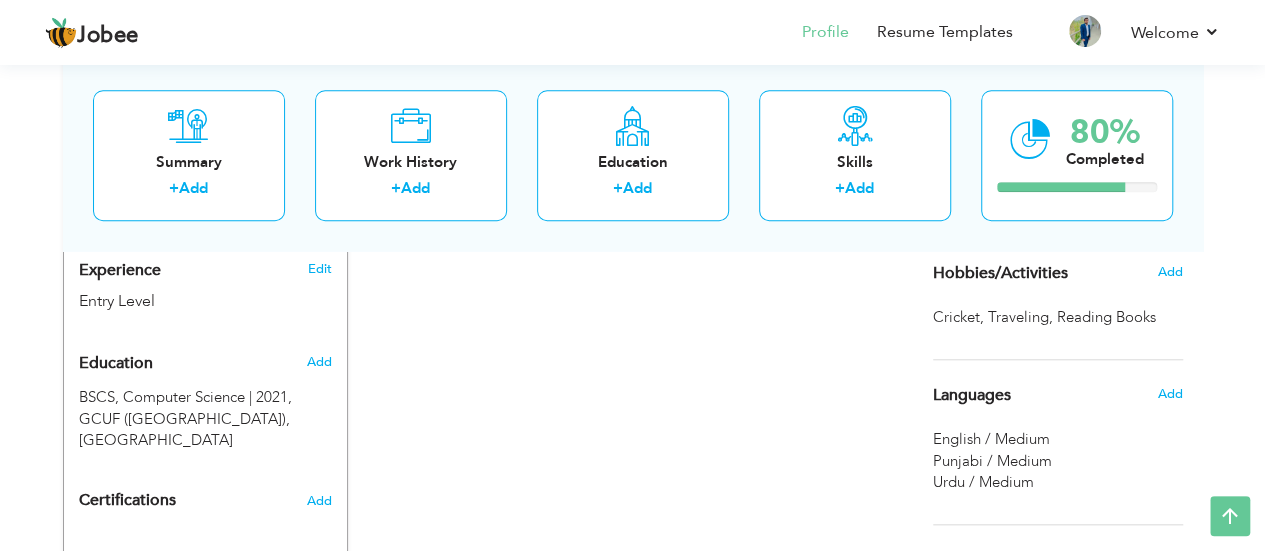click on "Add" at bounding box center [322, 362] 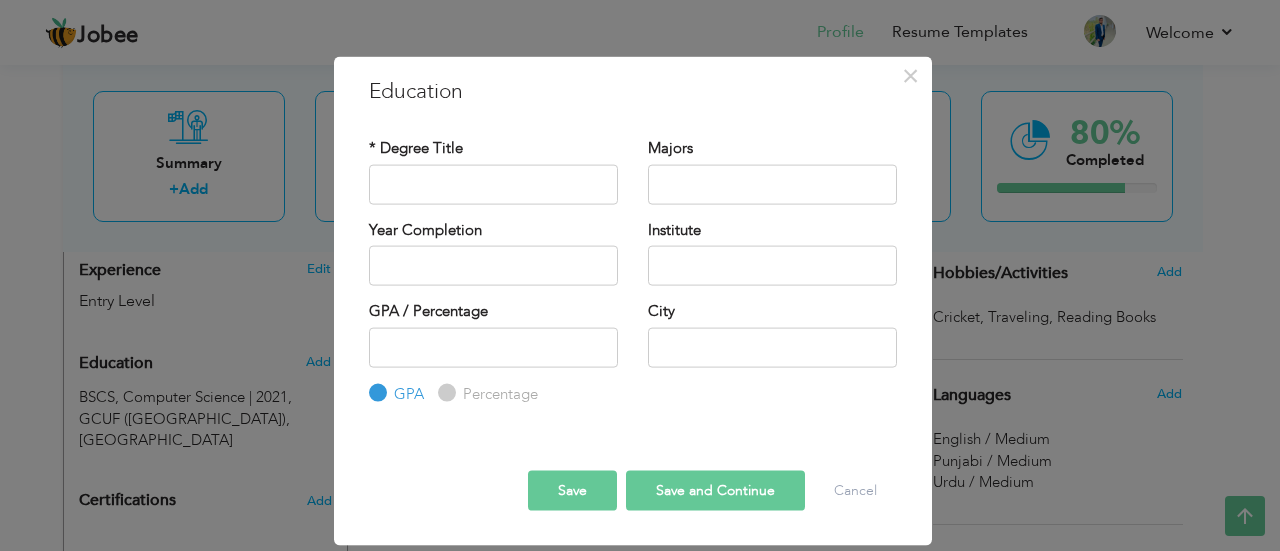 click on "×
Education
* Degree Title
Majors
Year Completion Institute GPA" at bounding box center [640, 275] 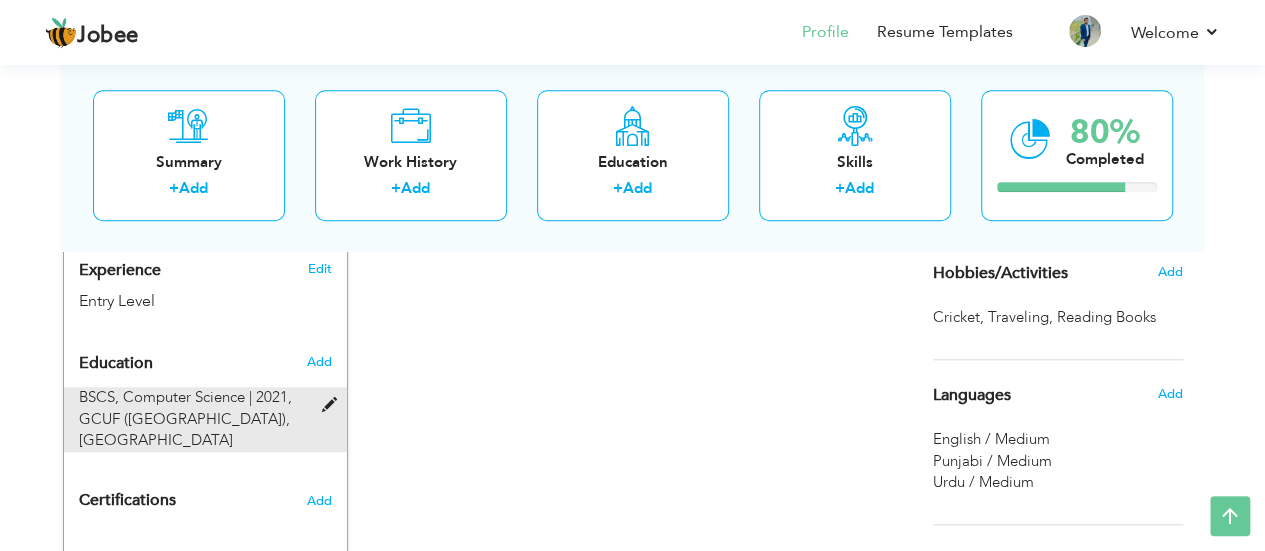 click at bounding box center (333, 405) 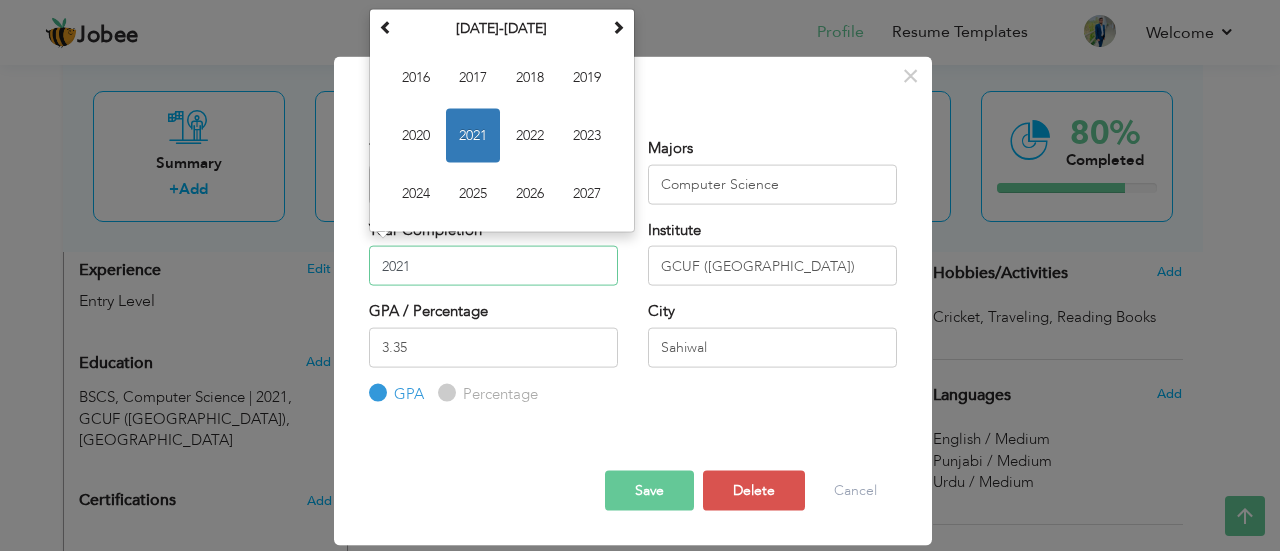click on "2021" at bounding box center [493, 266] 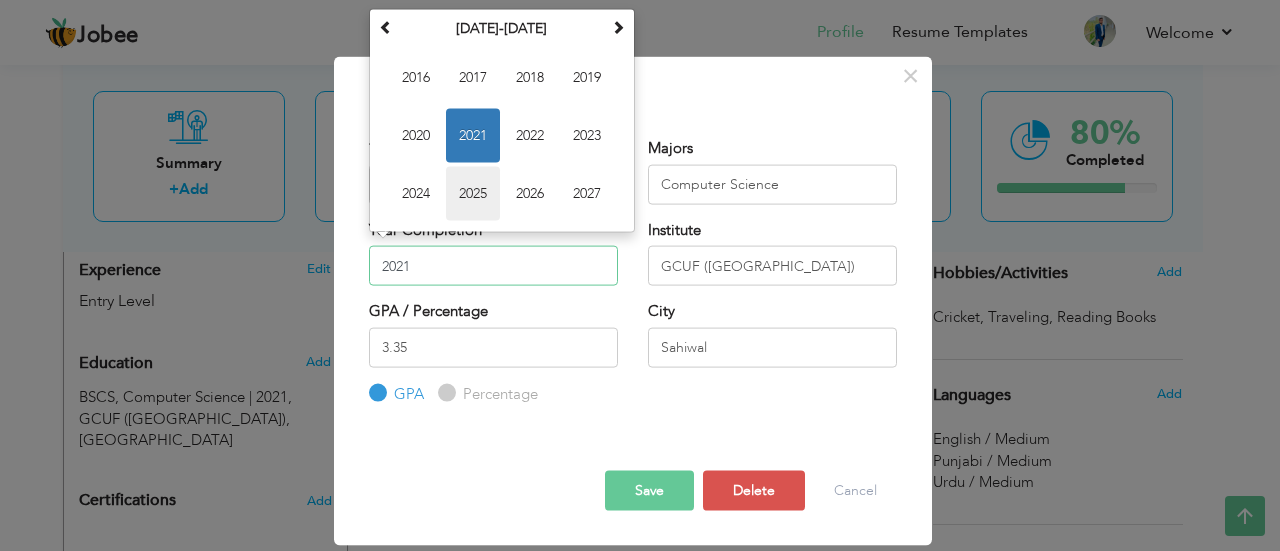 click on "2025" at bounding box center (473, 193) 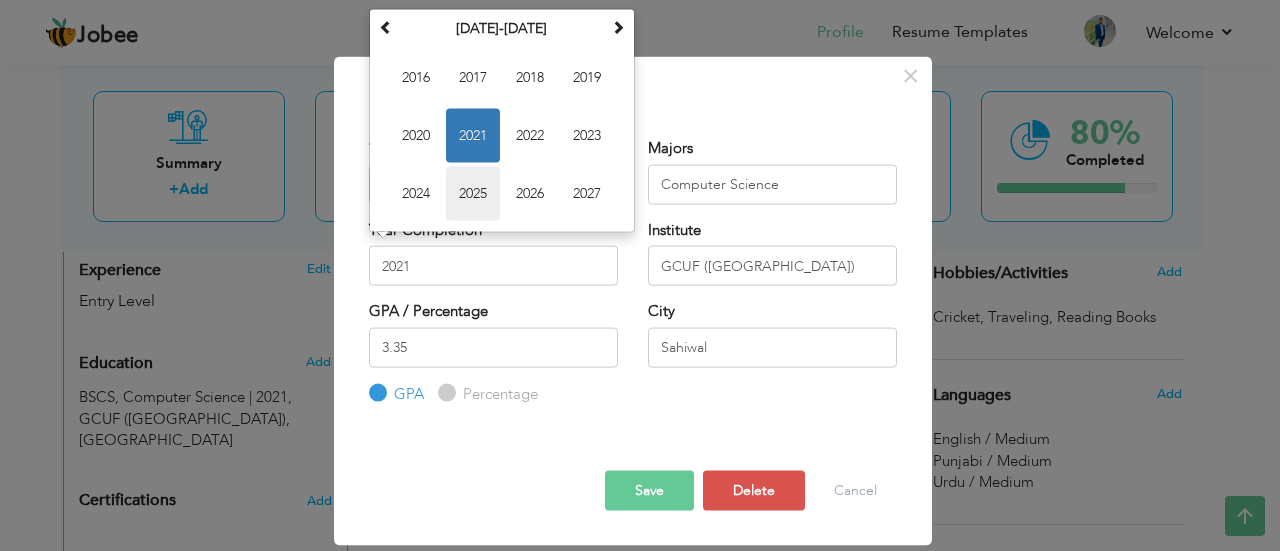 type on "2025" 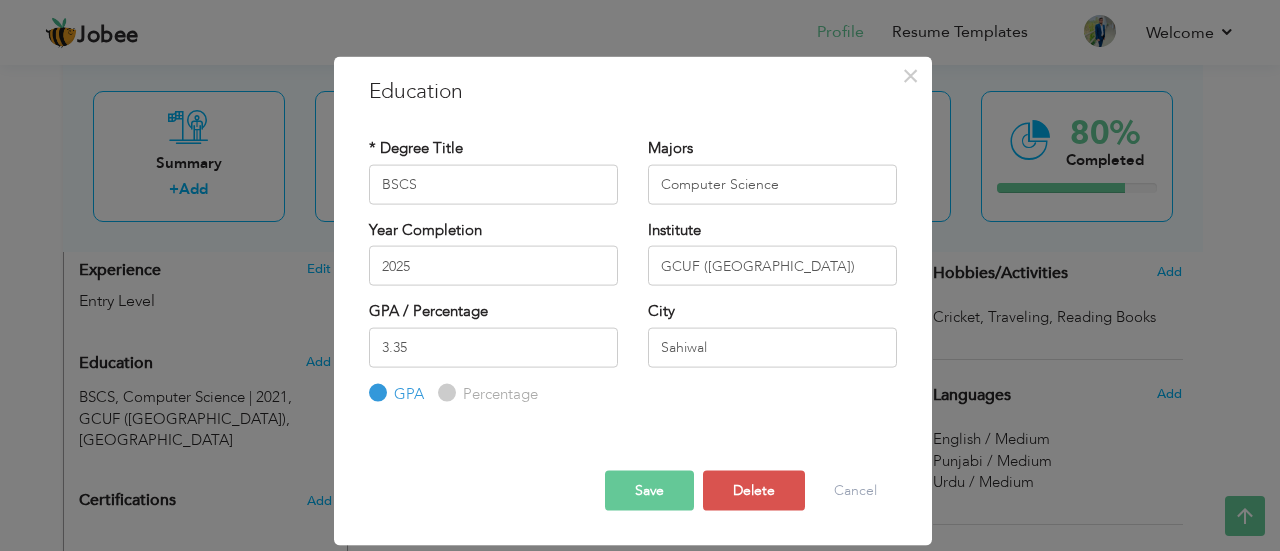 click on "Save" at bounding box center (649, 491) 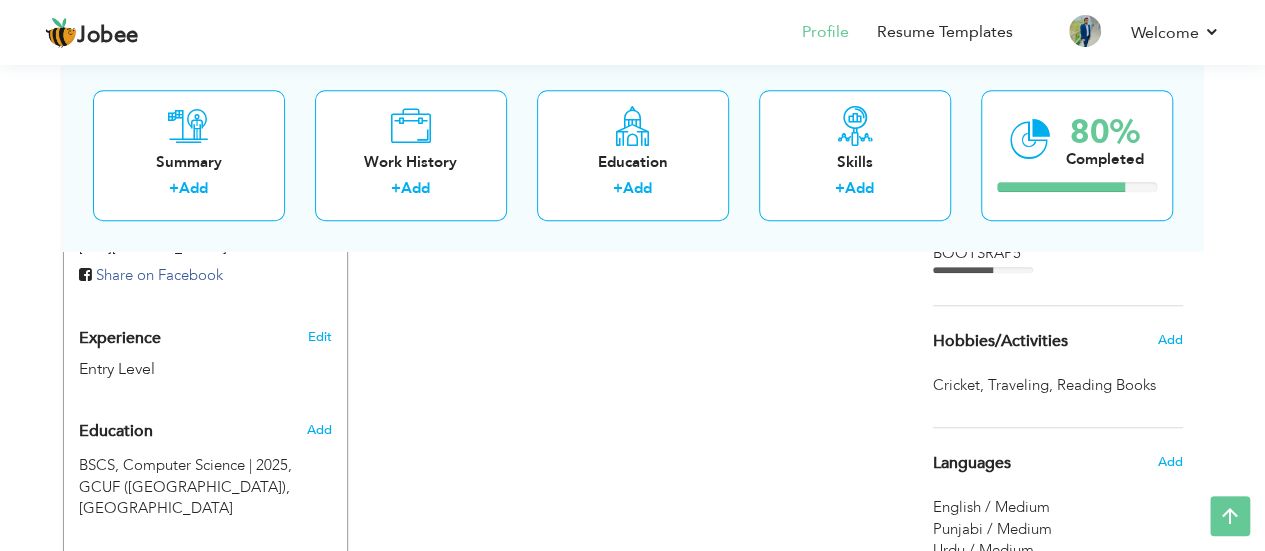 scroll, scrollTop: 680, scrollLeft: 0, axis: vertical 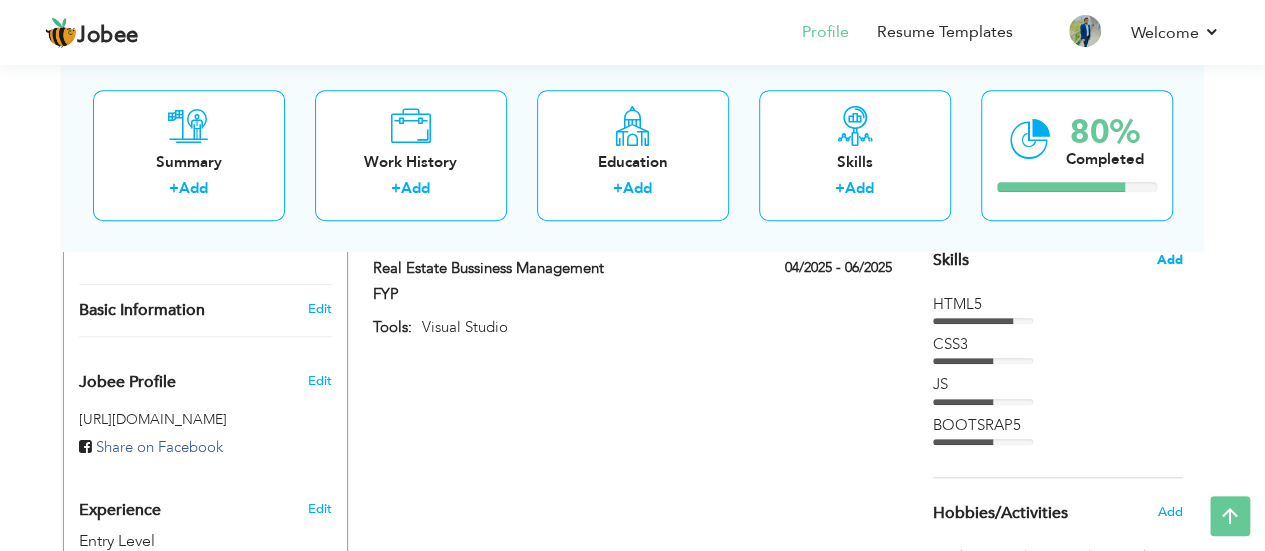 click on "Add" at bounding box center (1170, 260) 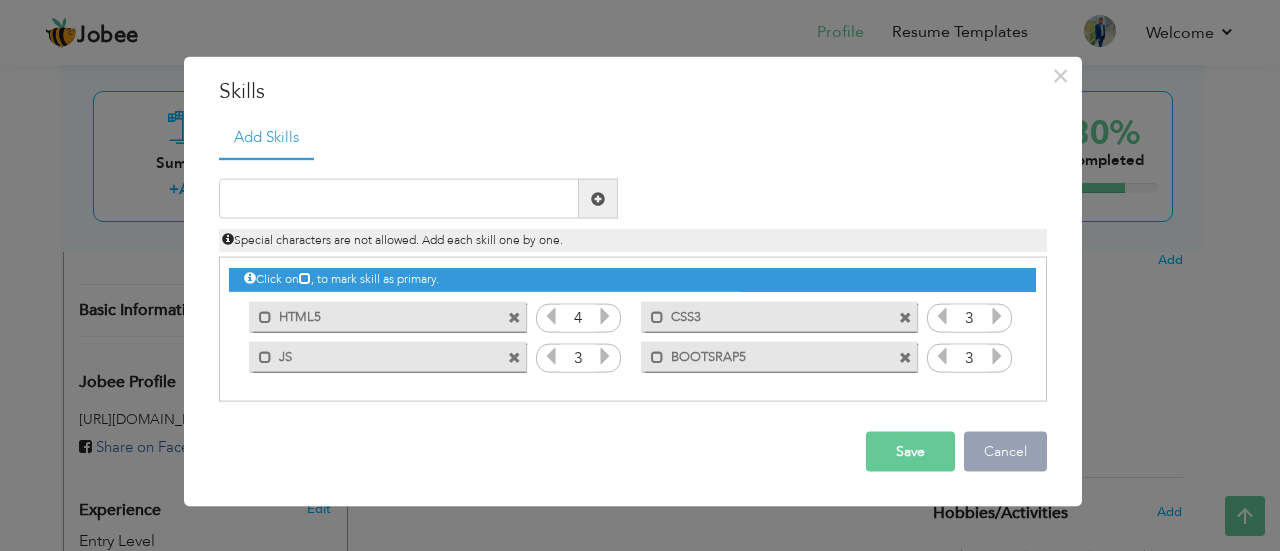 click on "Cancel" at bounding box center [1005, 452] 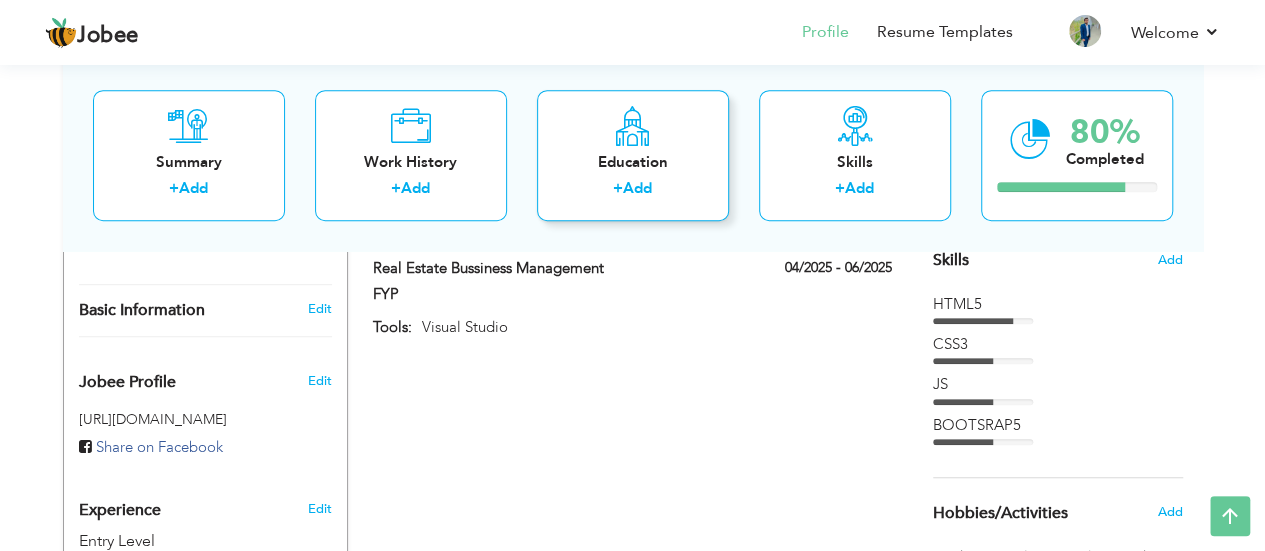 click on "Education
+  Add" at bounding box center (633, 155) 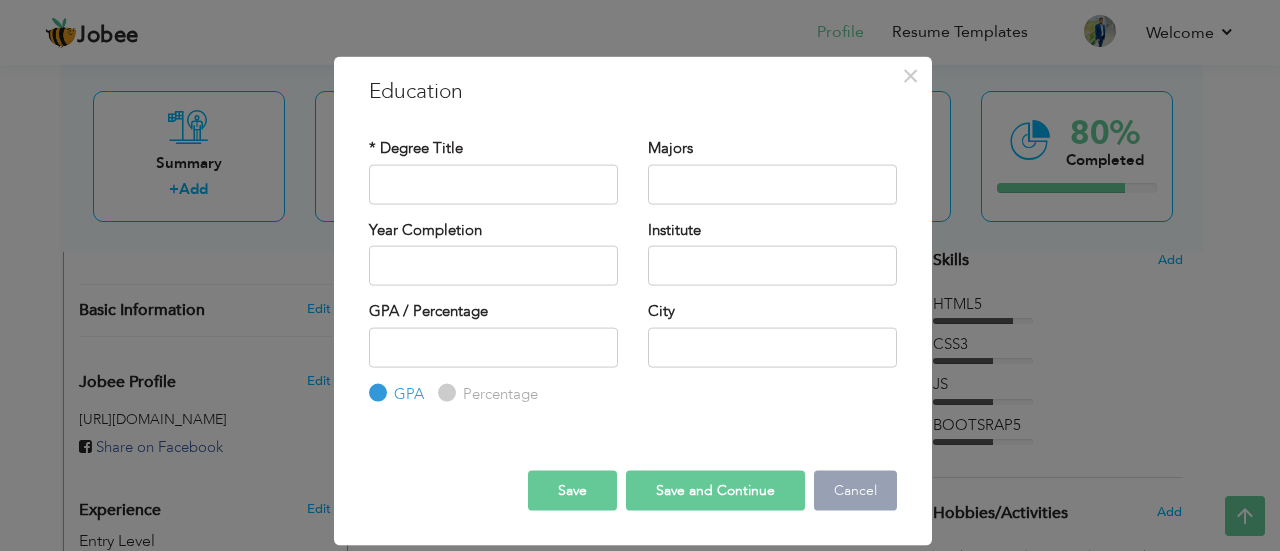 click on "Cancel" at bounding box center [855, 491] 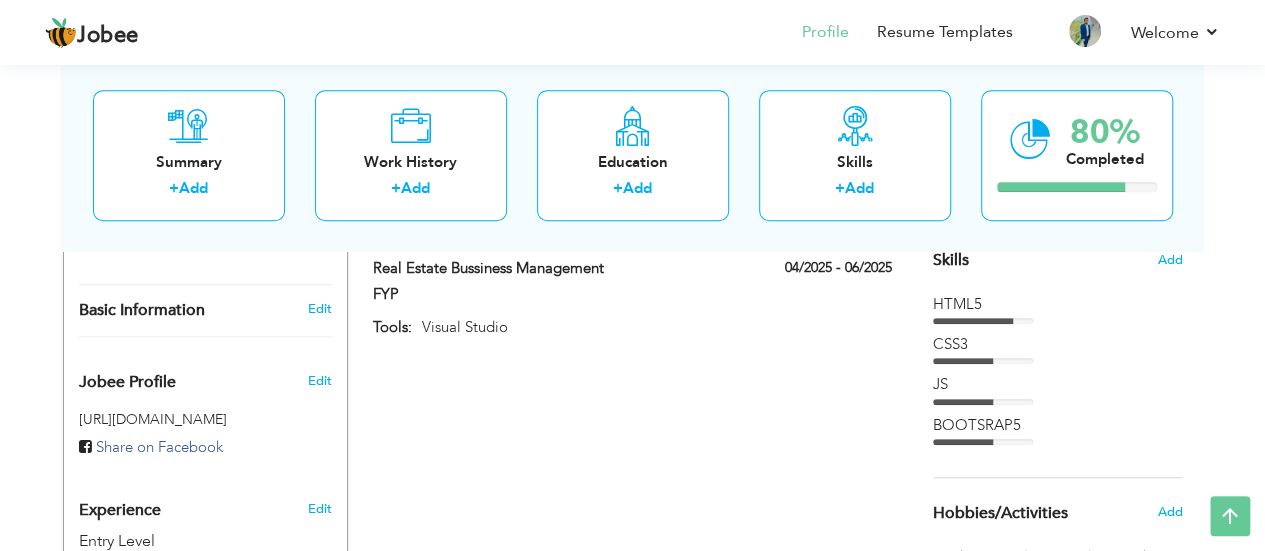 scroll, scrollTop: 38, scrollLeft: 0, axis: vertical 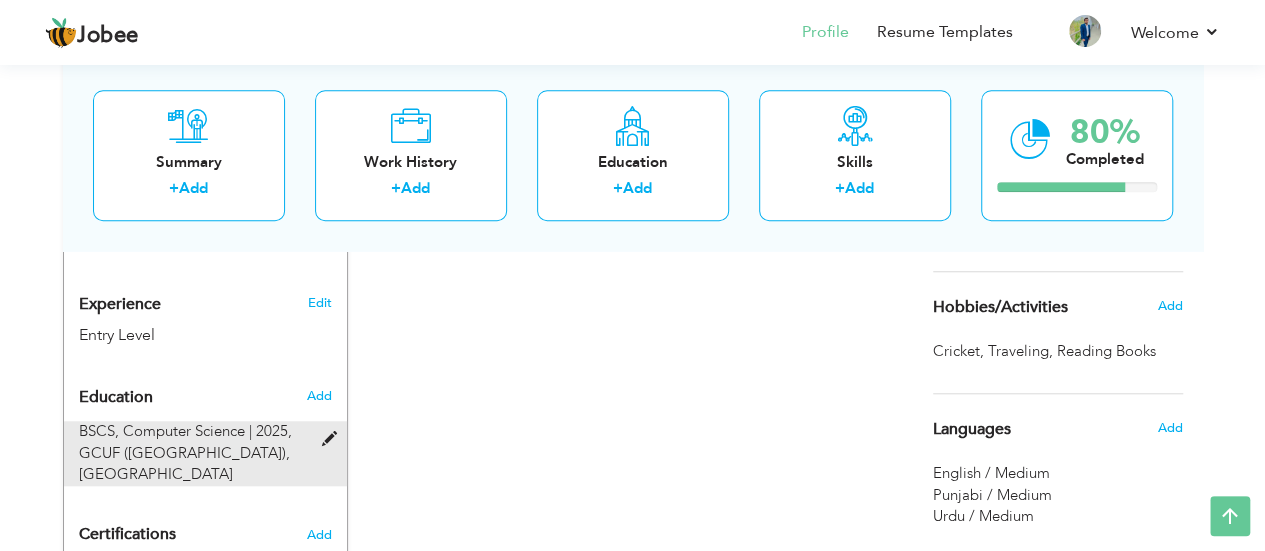 click at bounding box center [333, 439] 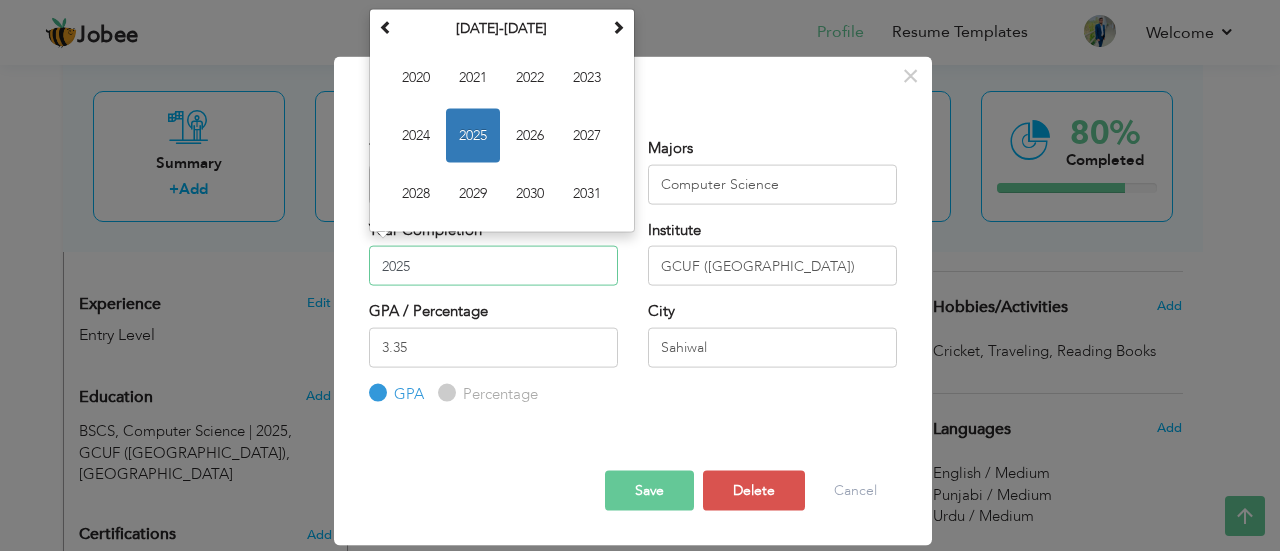 click on "2025" at bounding box center [493, 266] 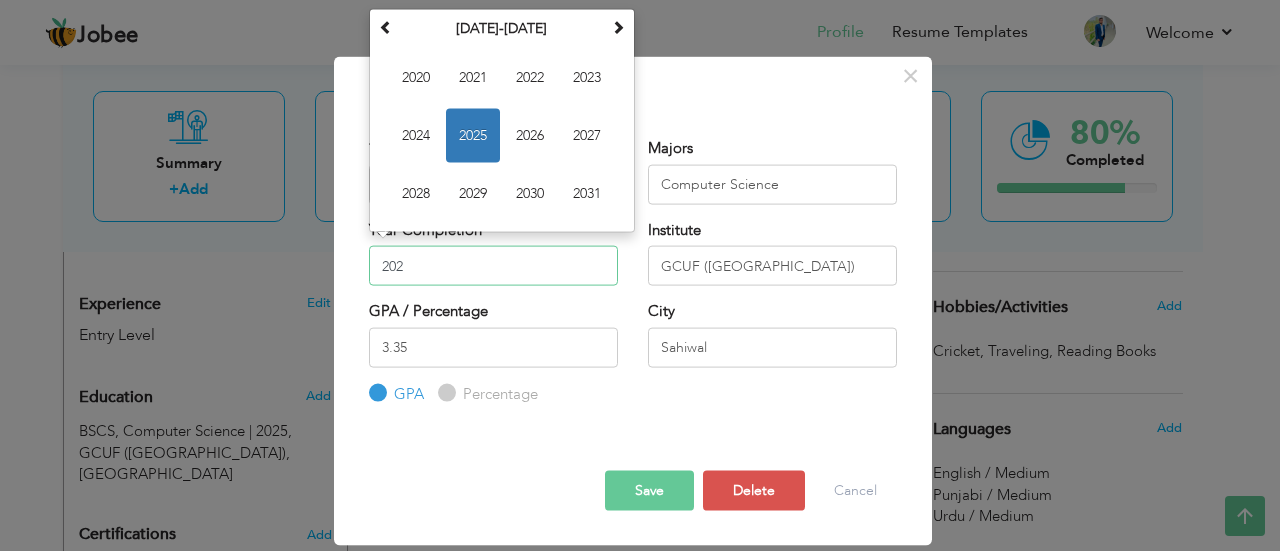 type on "2025" 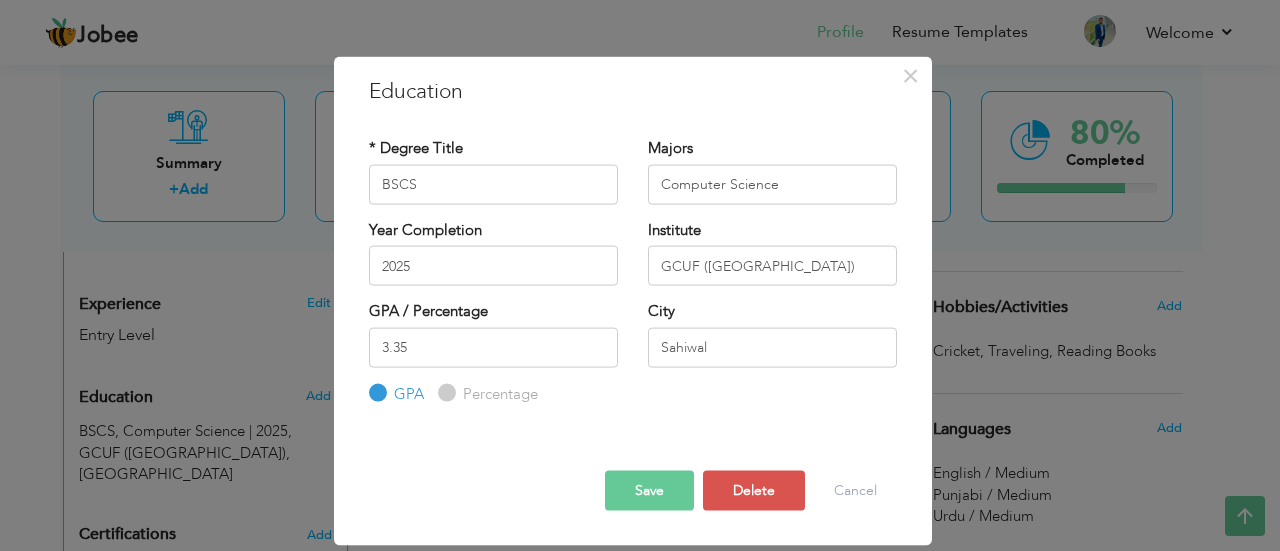 click on "Save" at bounding box center (649, 491) 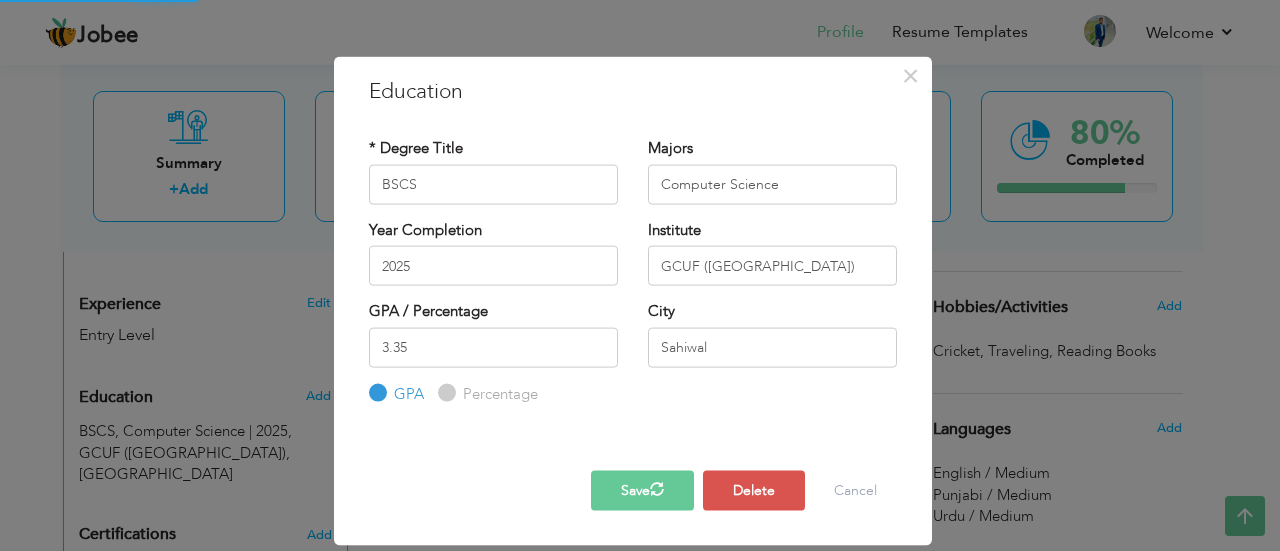 click on "Save" at bounding box center (642, 491) 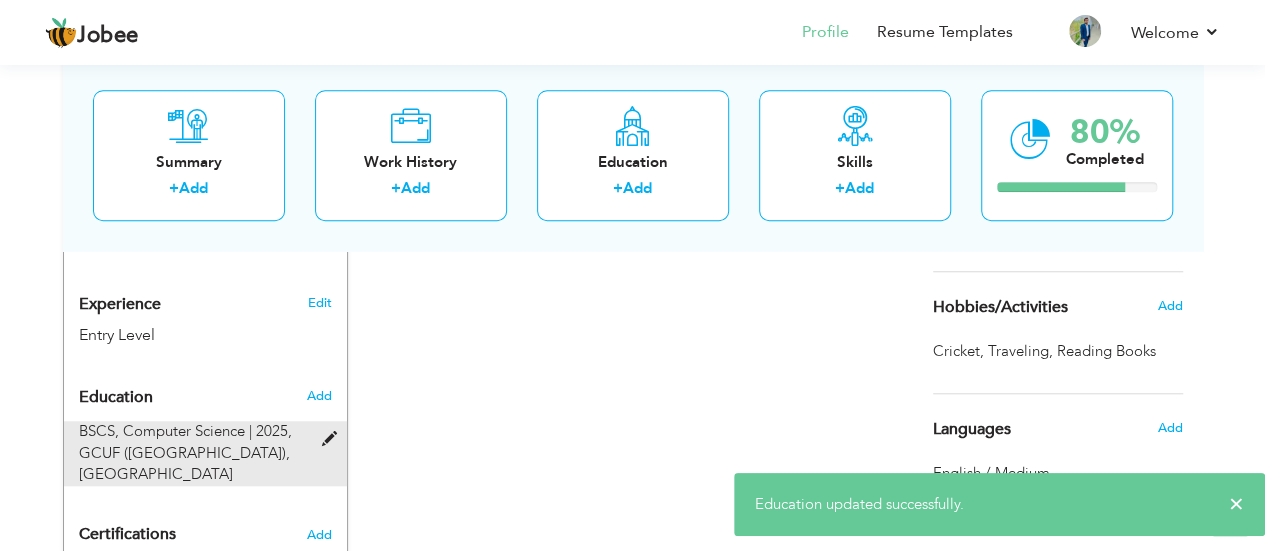 click at bounding box center (333, 439) 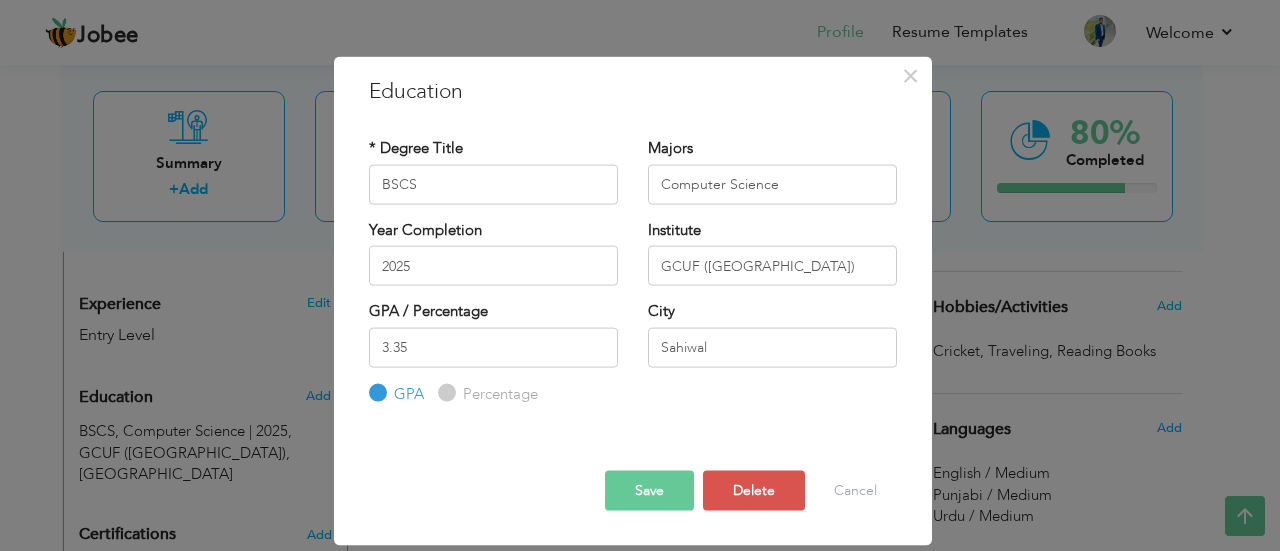click on "×
Education
* Degree Title
BSCS
Majors
Computer Science
Year Completion 2025 Institute" at bounding box center [633, 301] 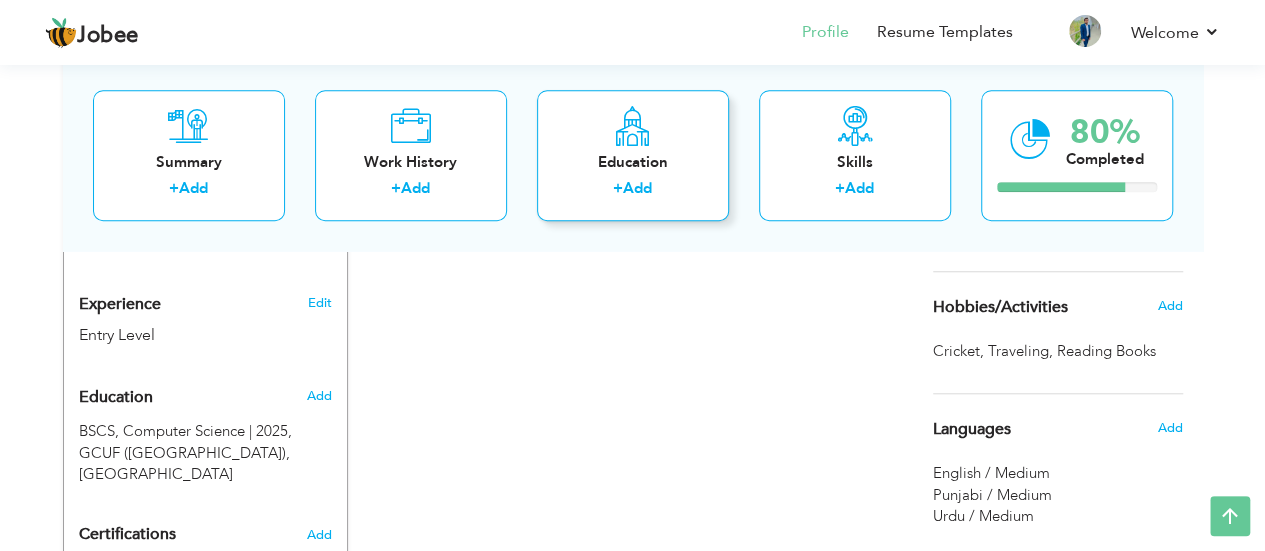 click on "Education" at bounding box center [633, 162] 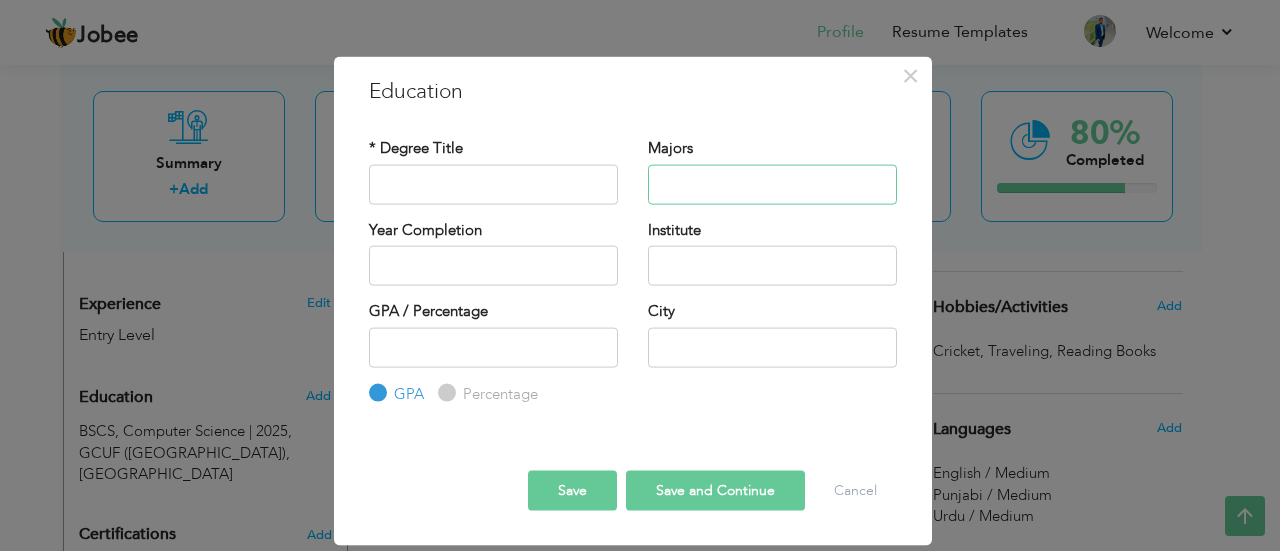 click at bounding box center (772, 184) 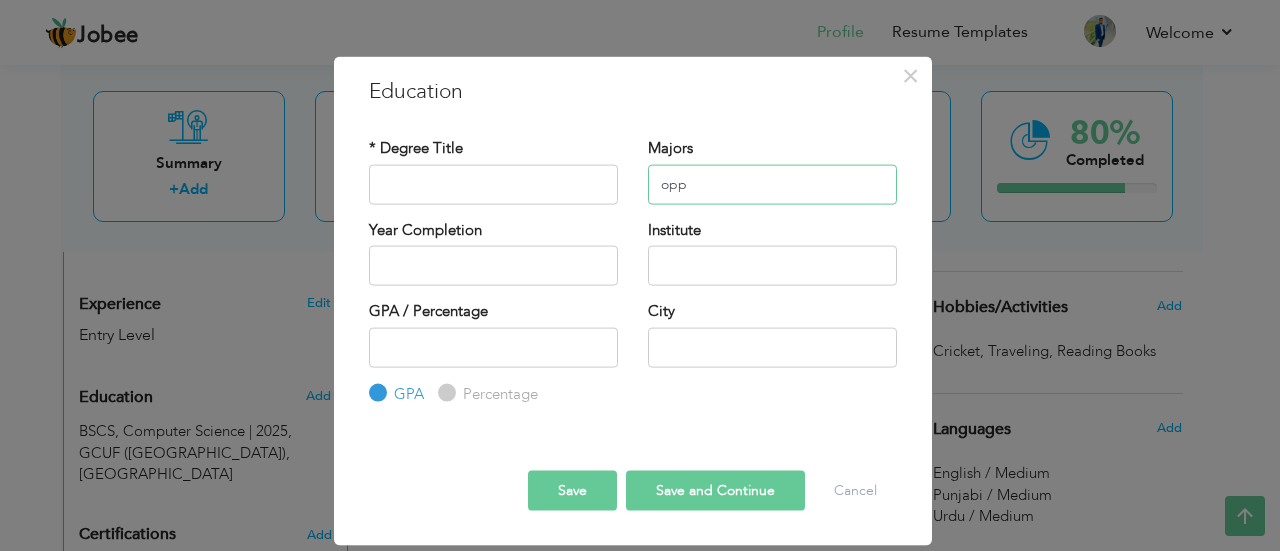 type on "opp" 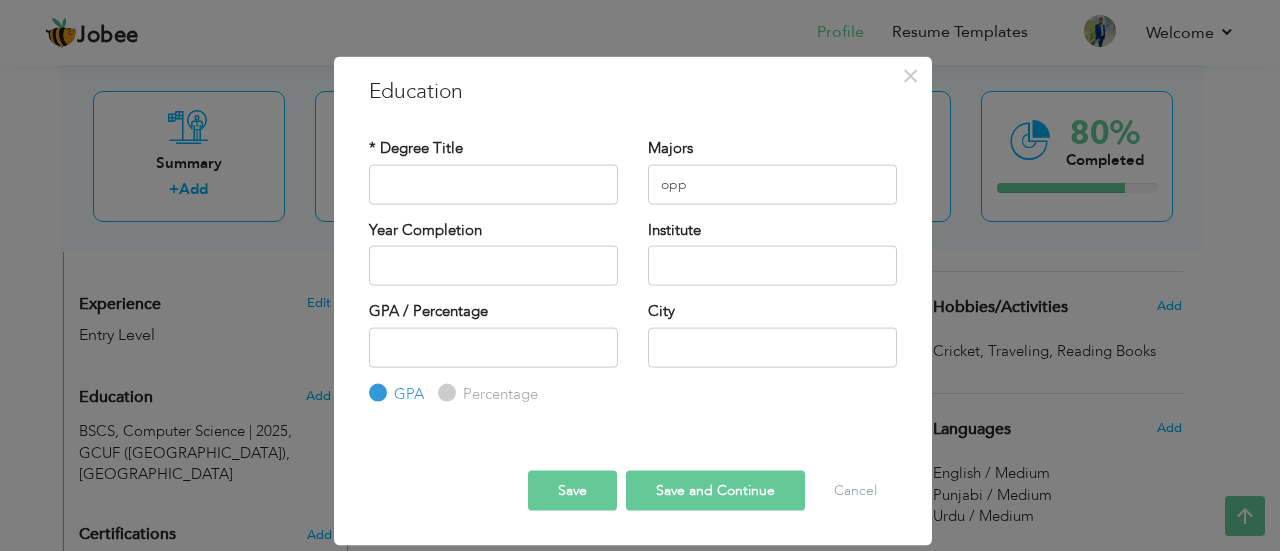click on "Save" at bounding box center (572, 491) 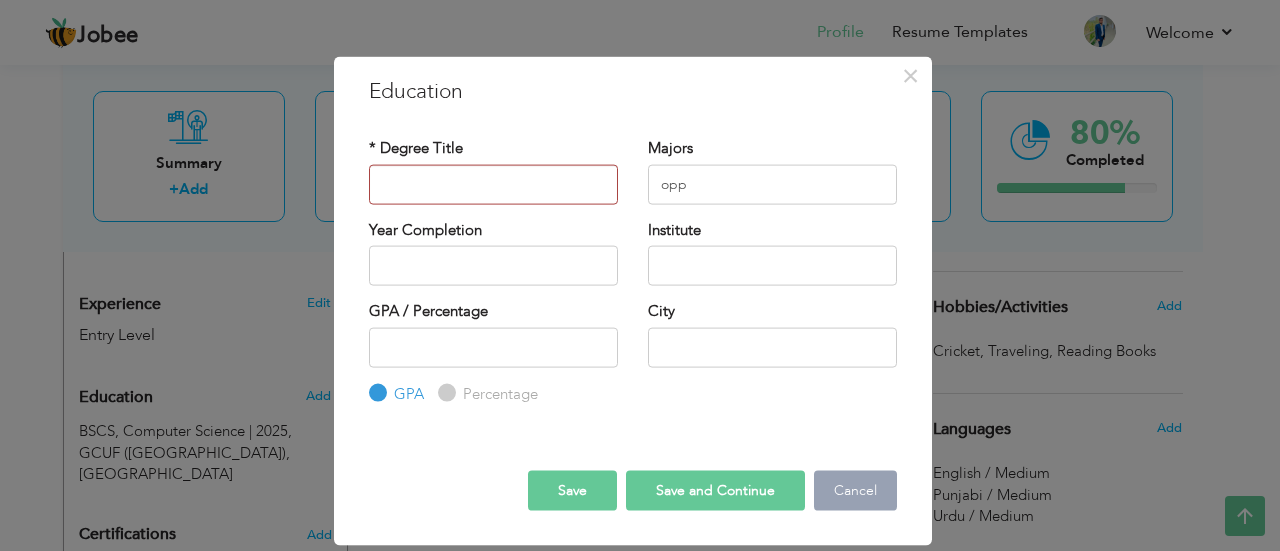 click on "Cancel" at bounding box center [855, 491] 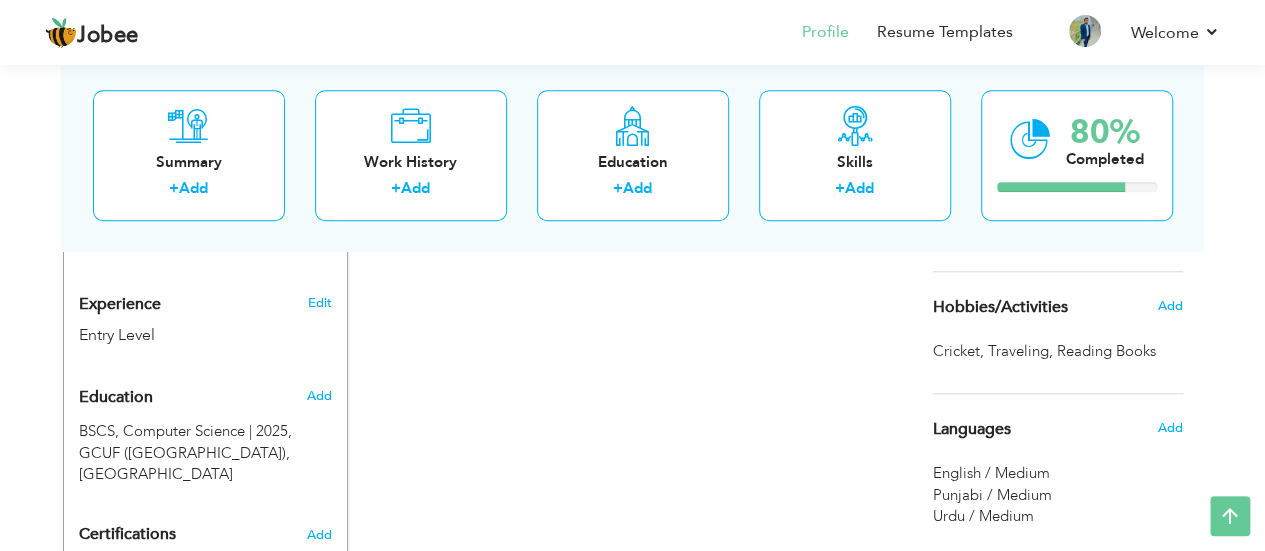 scroll, scrollTop: 244, scrollLeft: 0, axis: vertical 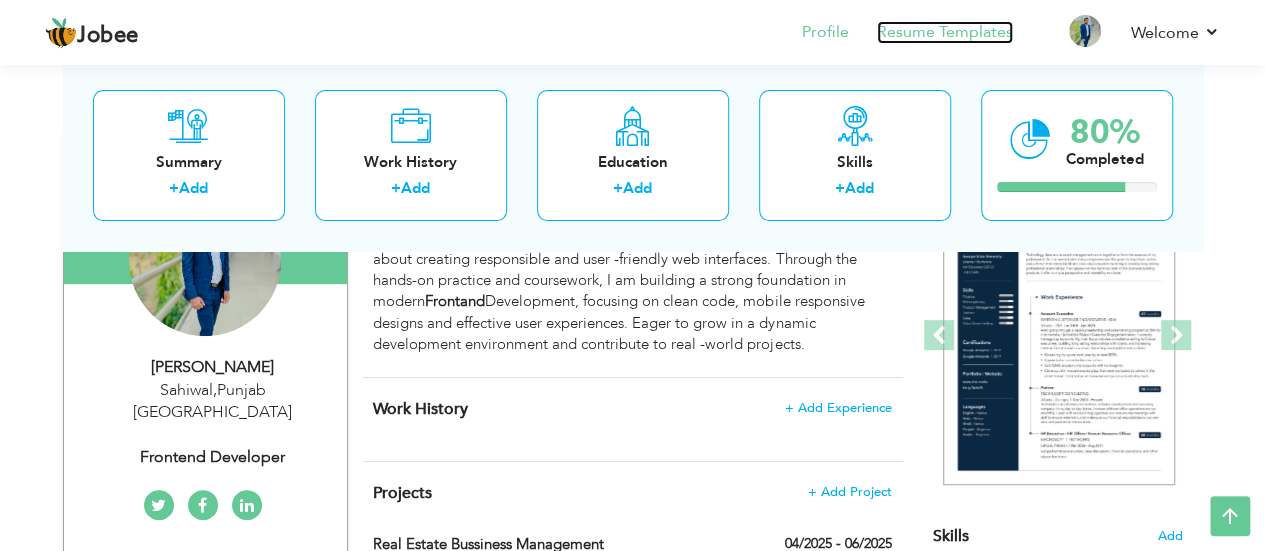click on "Resume Templates" at bounding box center [945, 32] 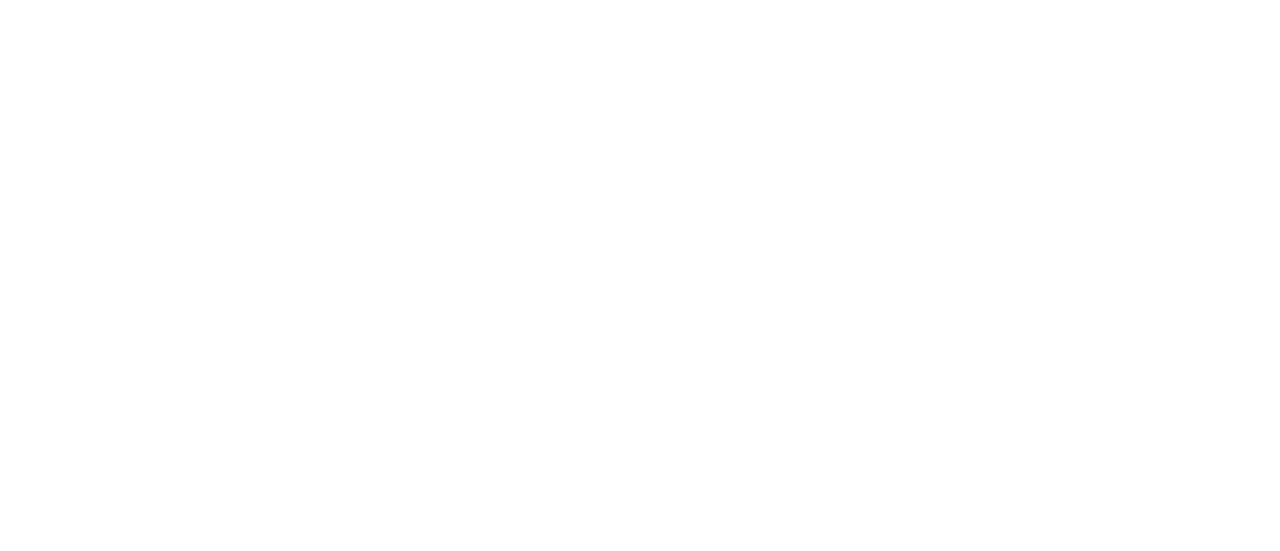 scroll, scrollTop: 0, scrollLeft: 0, axis: both 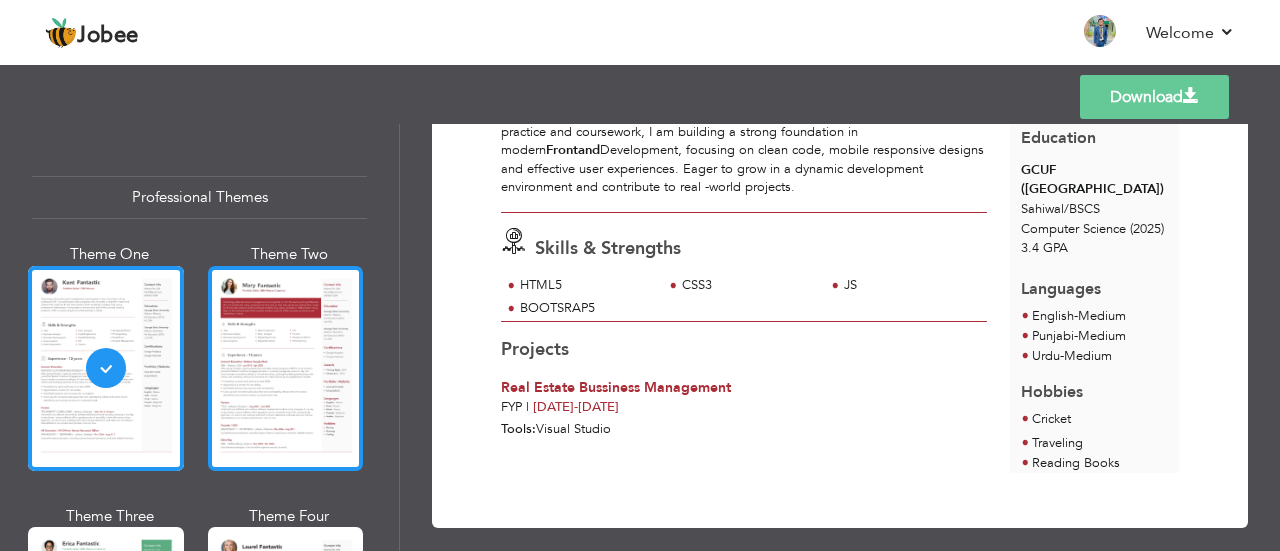click at bounding box center (286, 368) 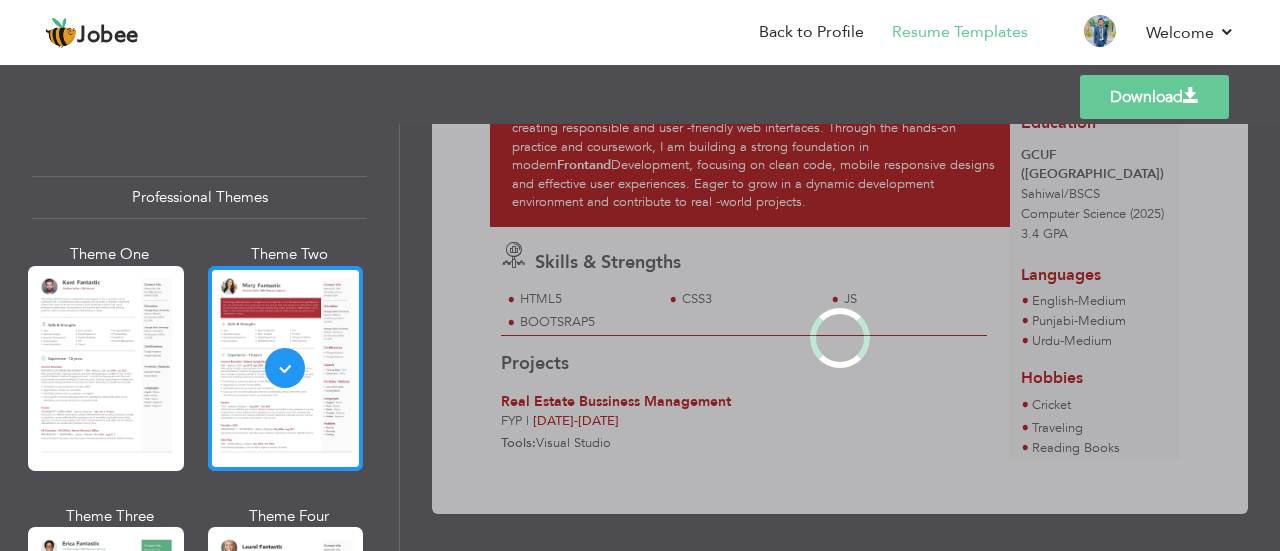 scroll, scrollTop: 0, scrollLeft: 0, axis: both 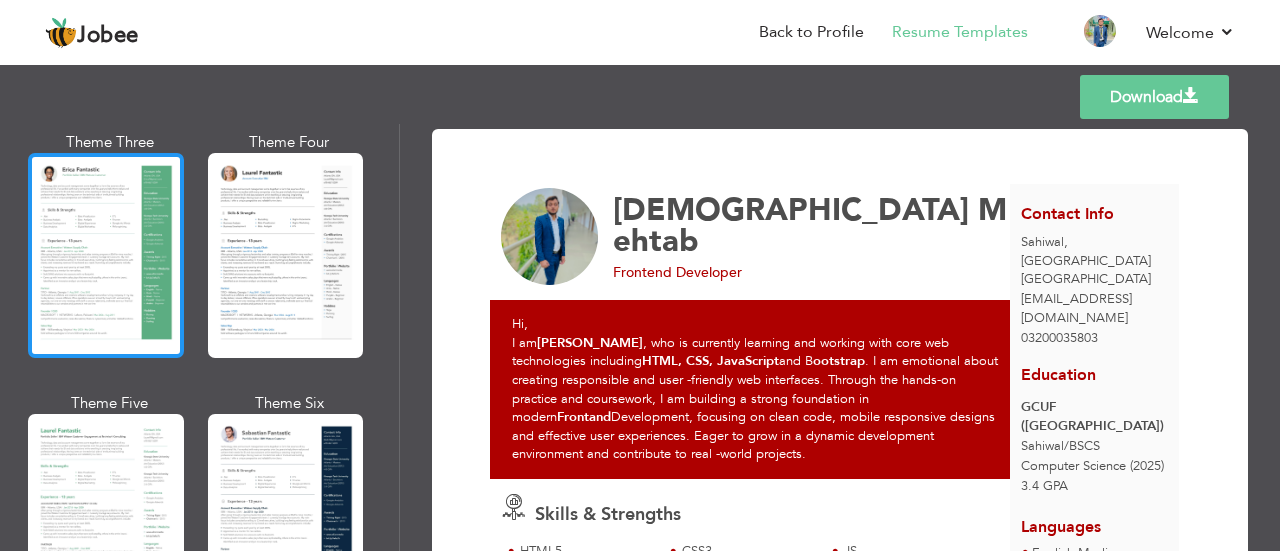 click at bounding box center (106, 255) 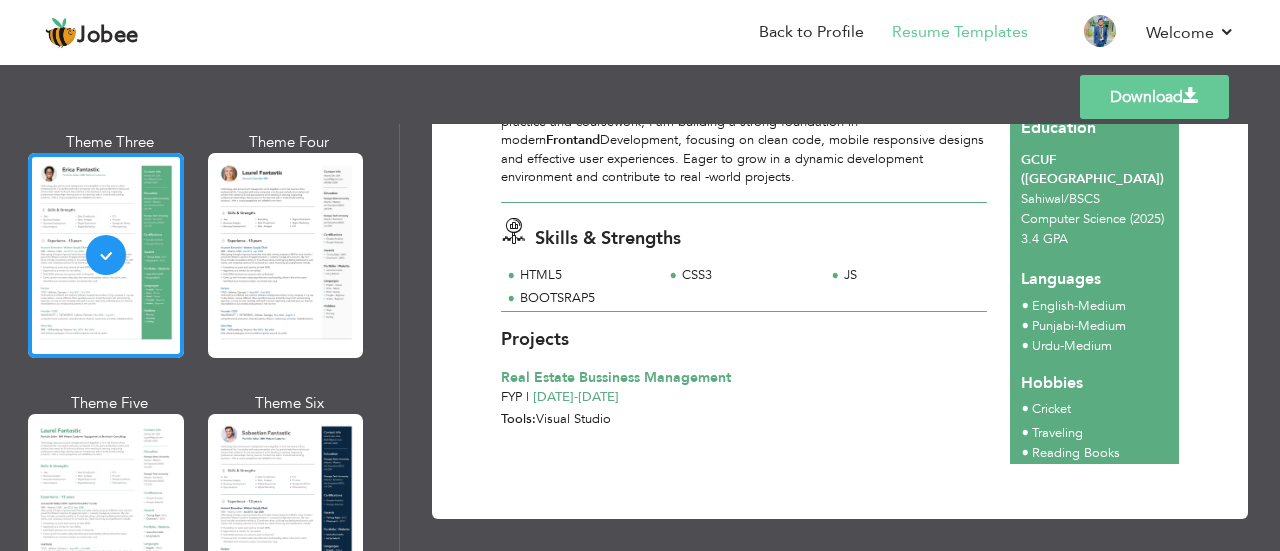 scroll, scrollTop: 271, scrollLeft: 0, axis: vertical 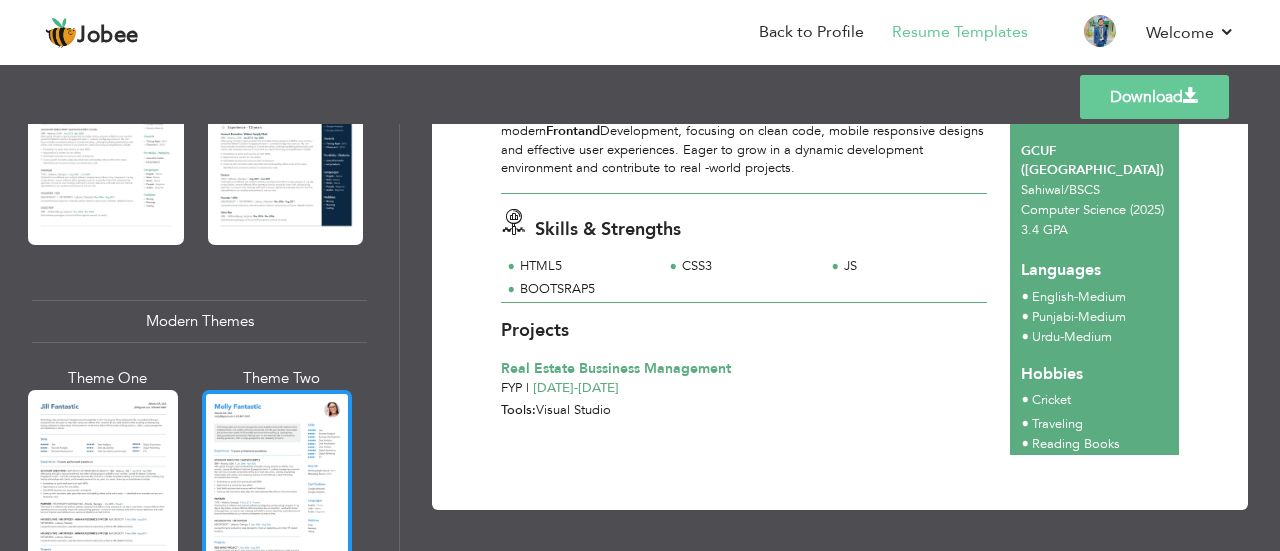 click at bounding box center (277, 489) 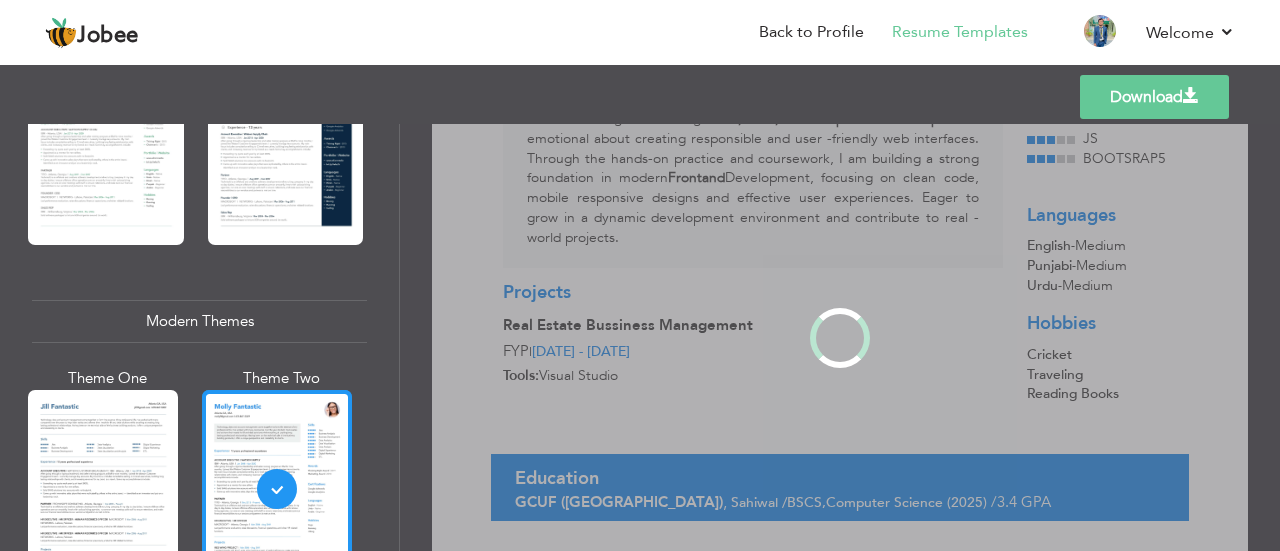 scroll, scrollTop: 0, scrollLeft: 0, axis: both 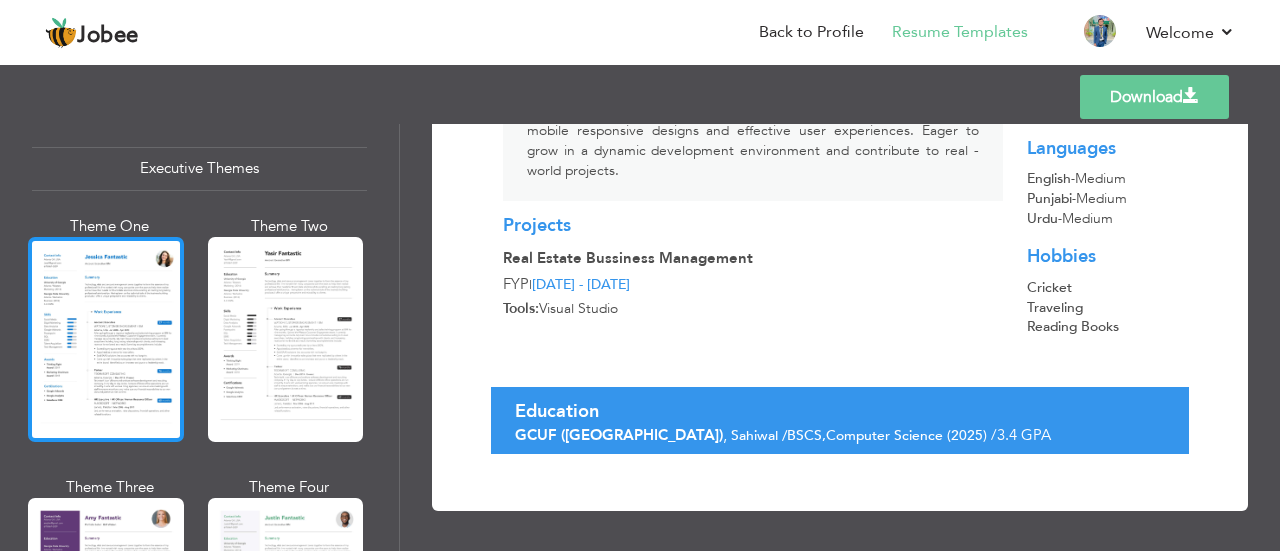 click at bounding box center [106, 339] 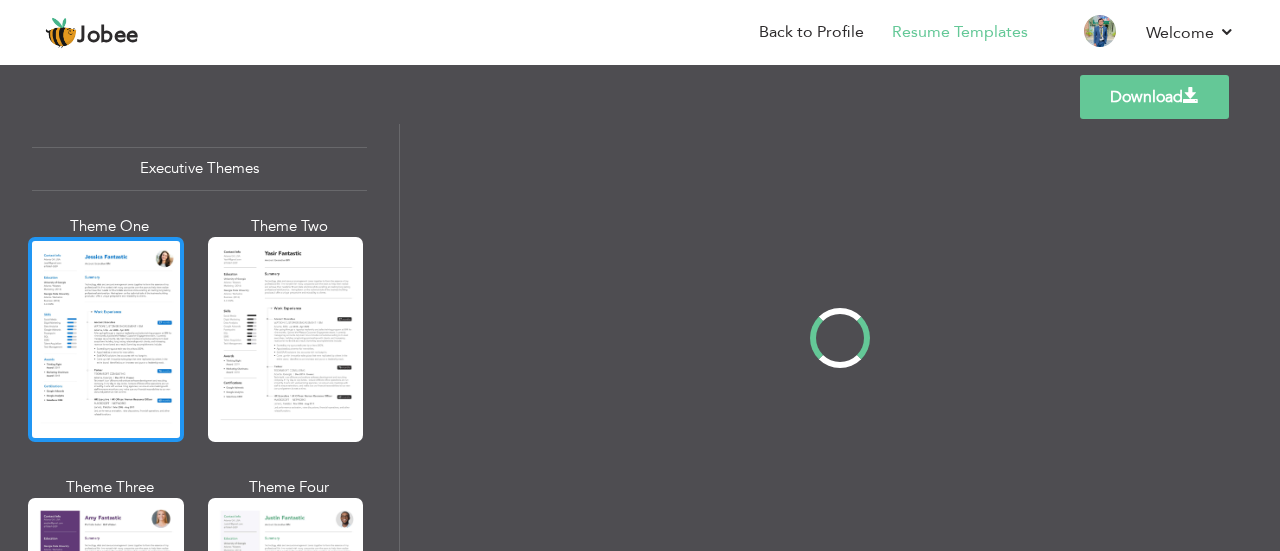 scroll, scrollTop: 0, scrollLeft: 0, axis: both 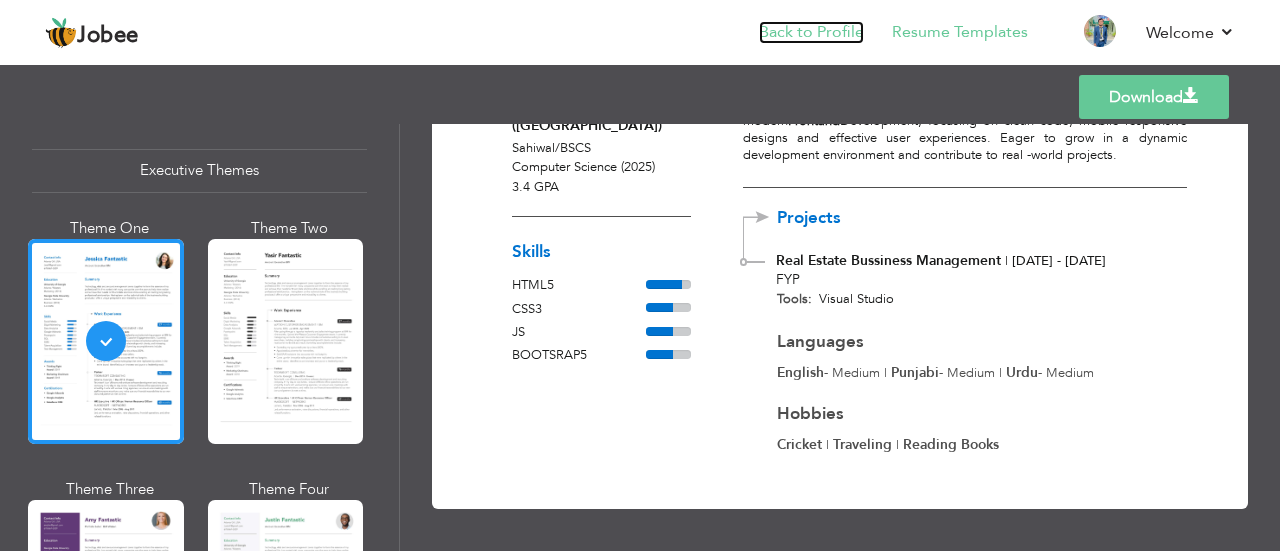 click on "Back to Profile" at bounding box center [811, 32] 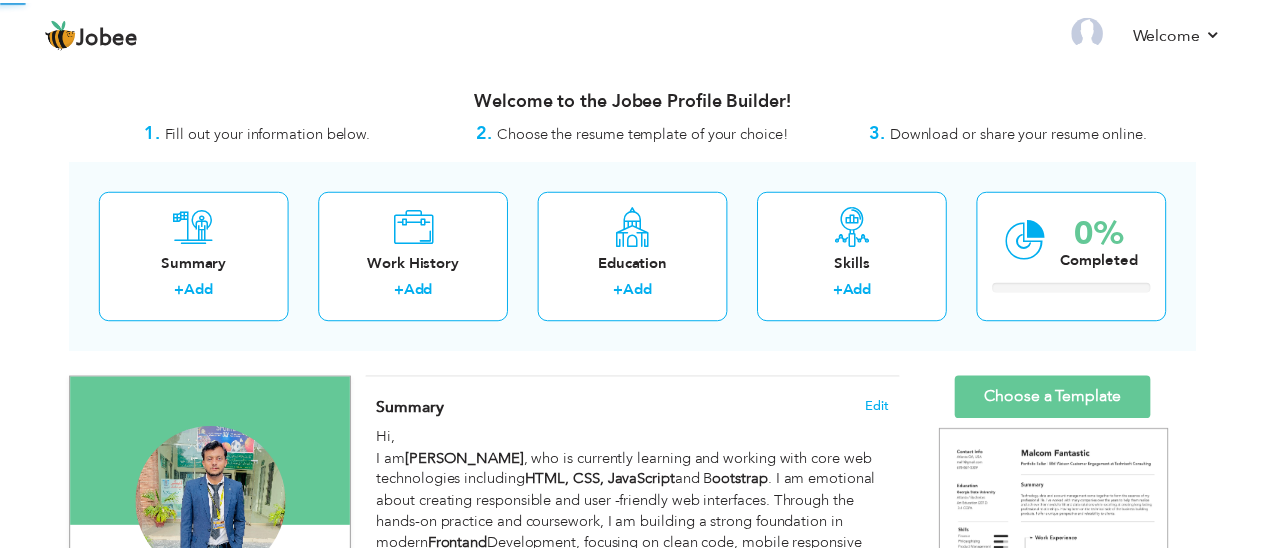 scroll, scrollTop: 0, scrollLeft: 0, axis: both 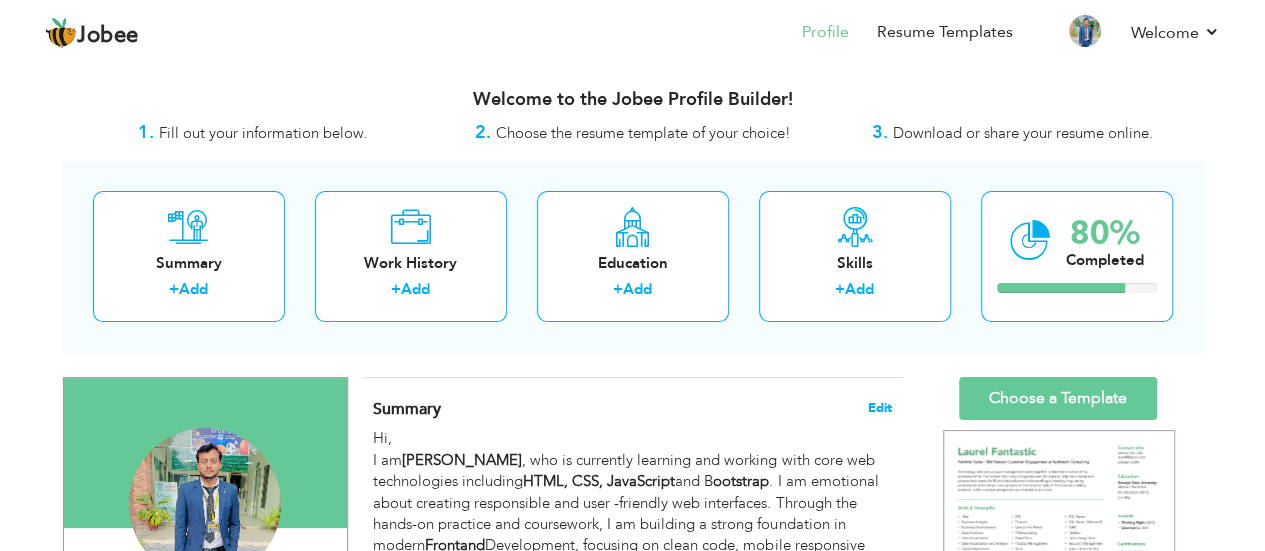 click on "Edit" at bounding box center (880, 408) 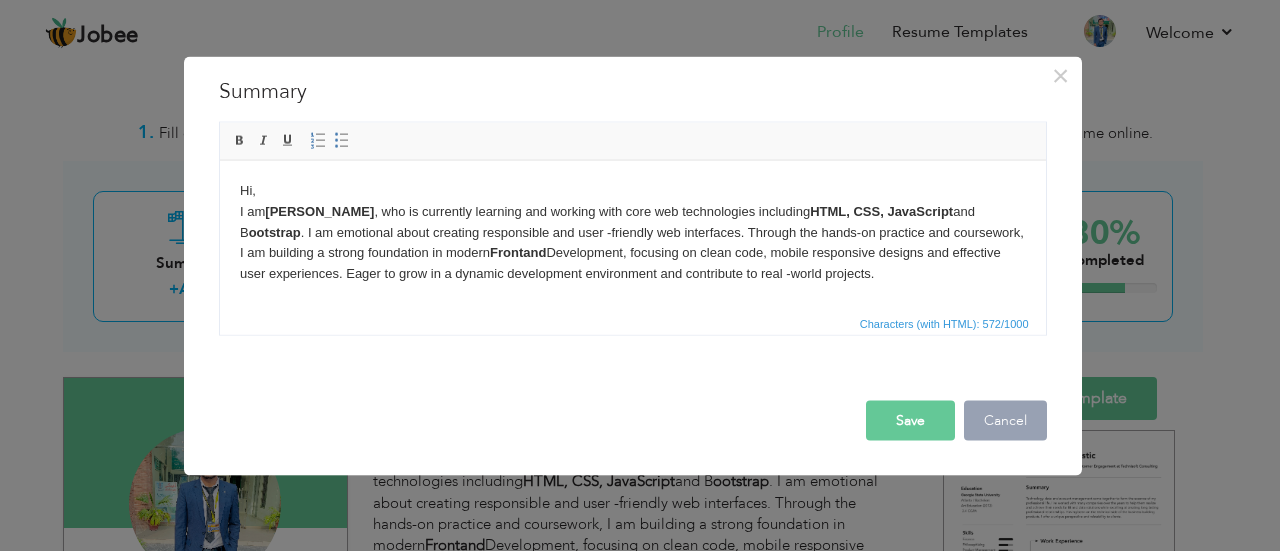 click on "Cancel" at bounding box center [1005, 420] 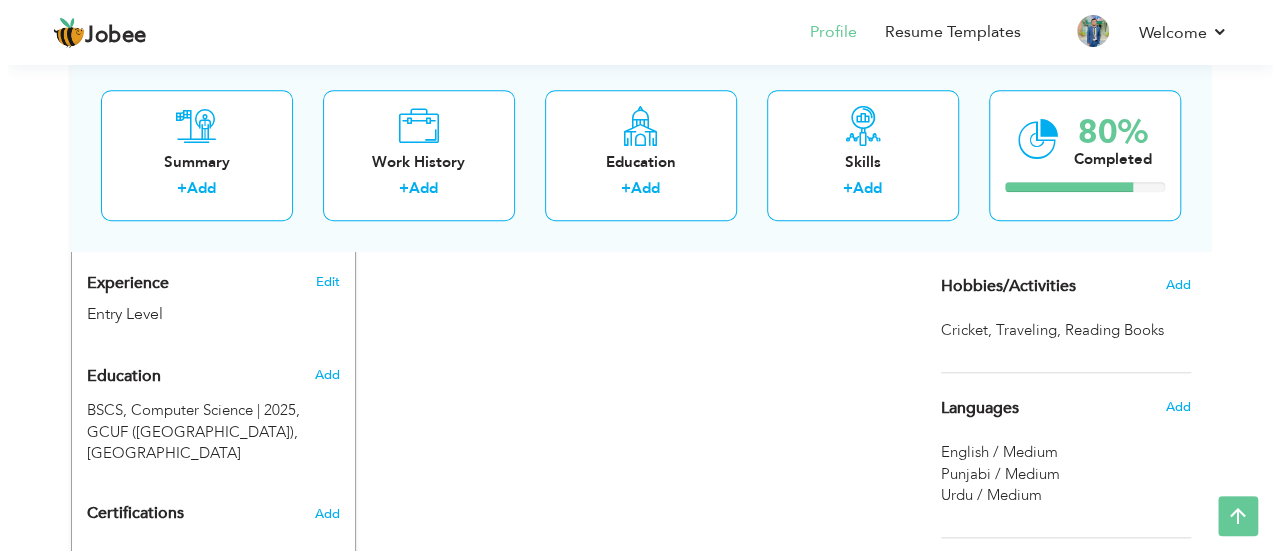 scroll, scrollTop: 760, scrollLeft: 0, axis: vertical 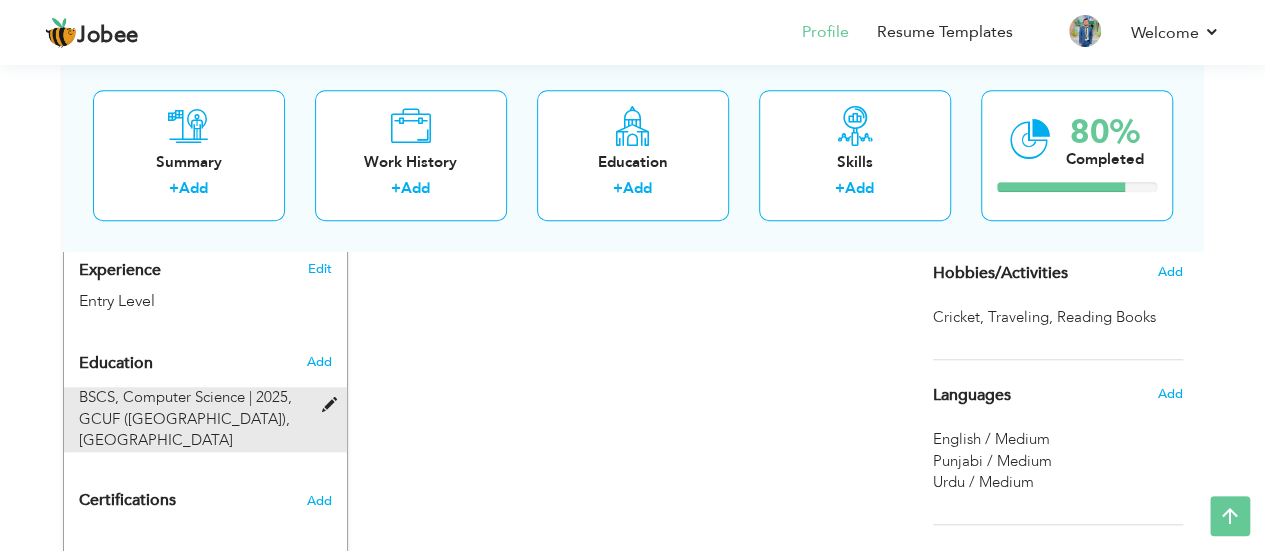 click at bounding box center (333, 405) 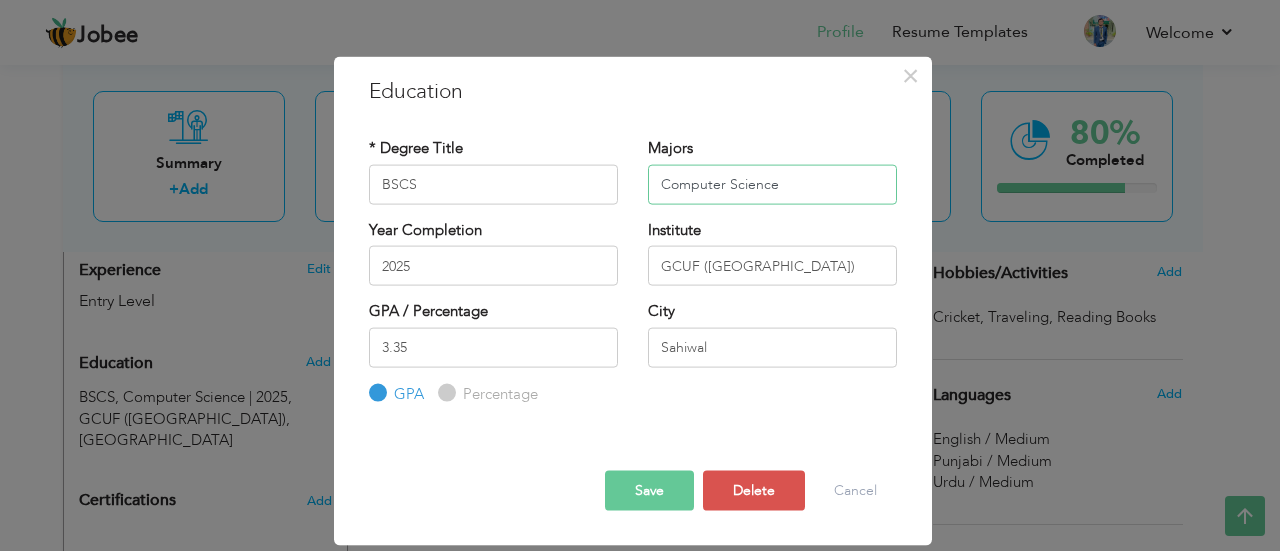 click on "Computer Science" at bounding box center [772, 184] 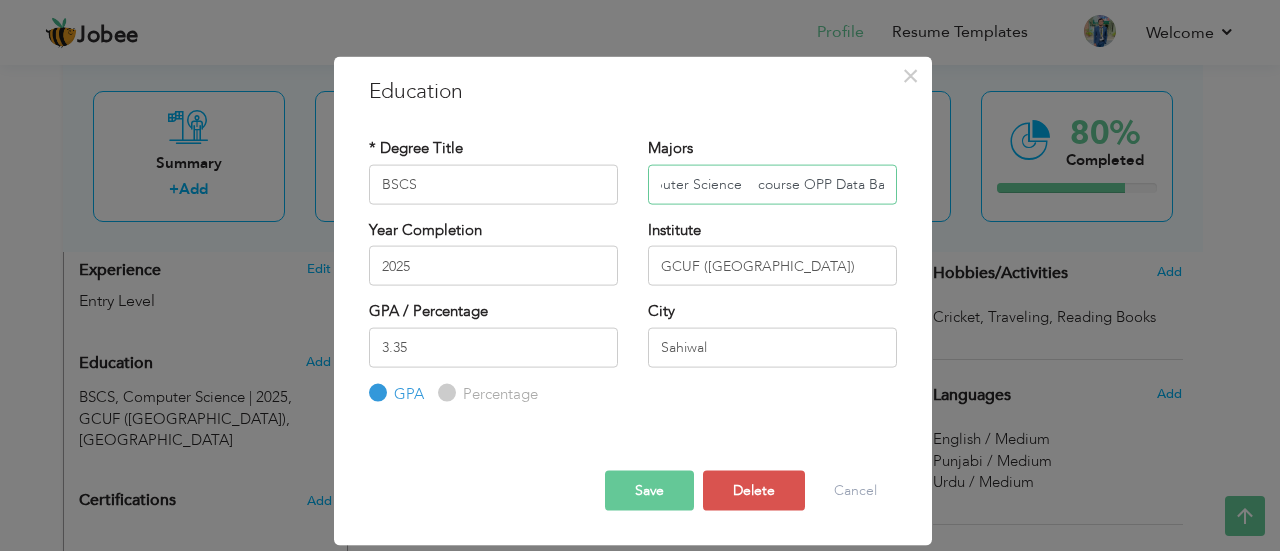 scroll, scrollTop: 0, scrollLeft: 45, axis: horizontal 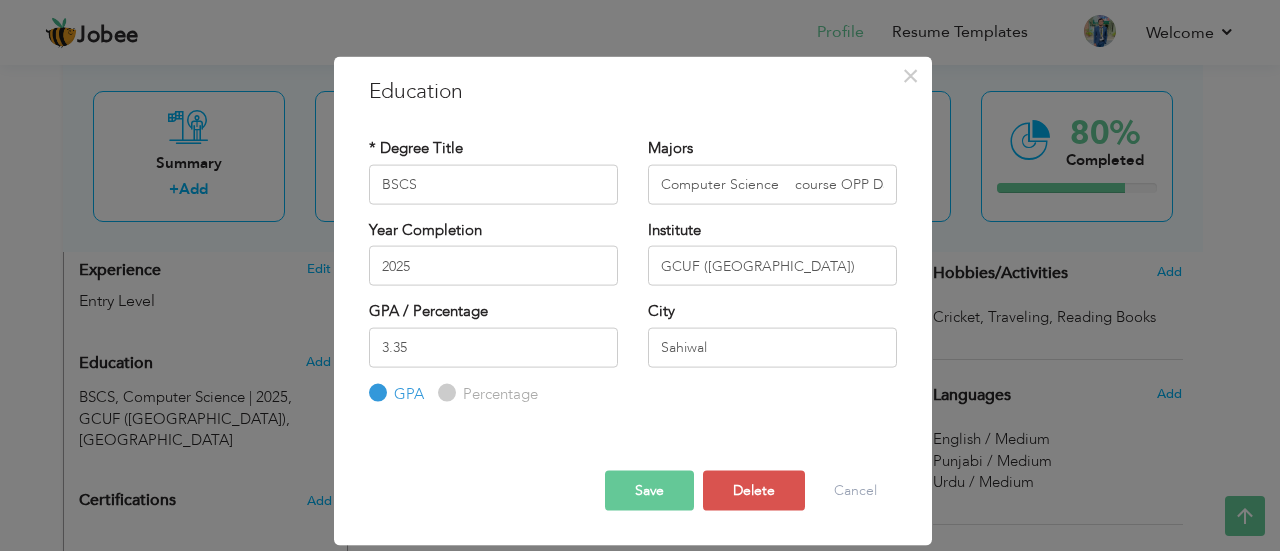 click on "Save" at bounding box center [649, 491] 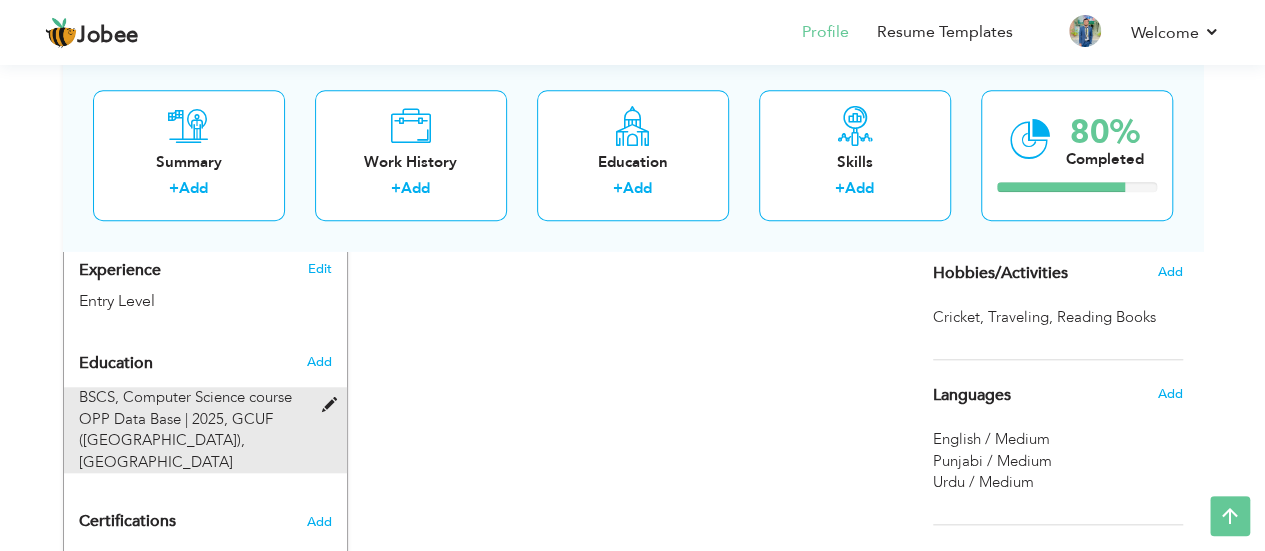click at bounding box center (333, 405) 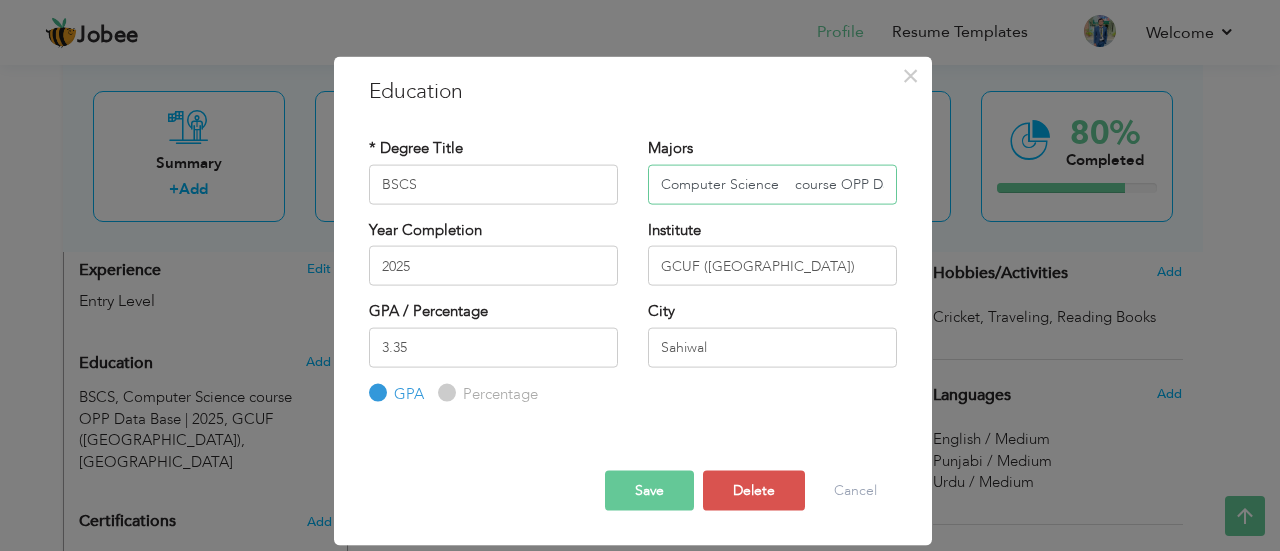 click on "Computer Science    course OPP Data Base" at bounding box center (772, 184) 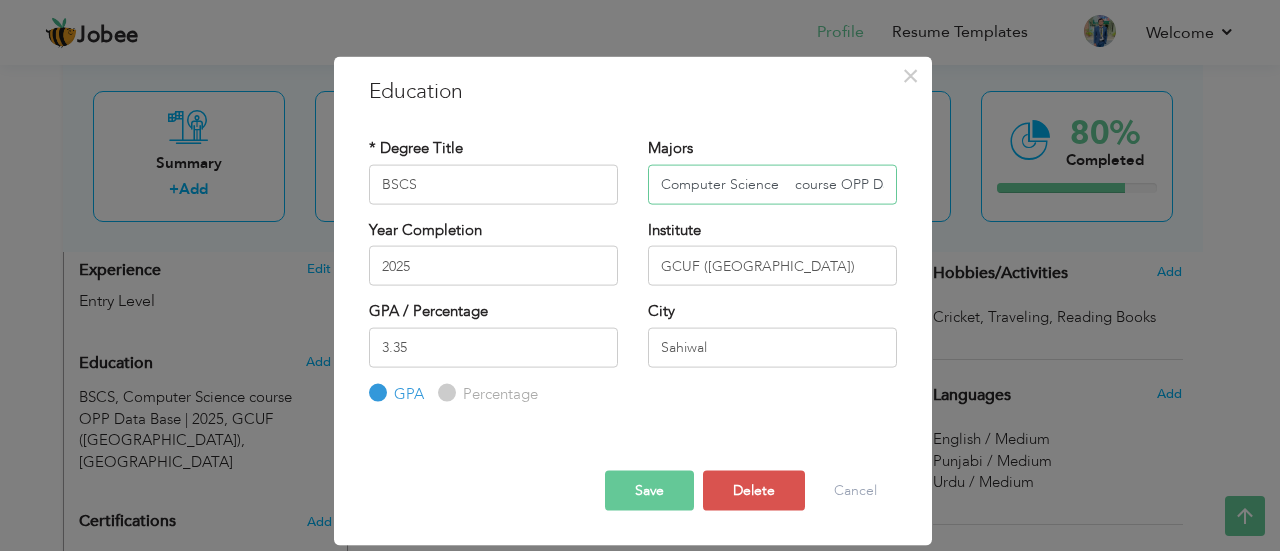 click on "Computer Science    course OPP Data Base" at bounding box center (772, 184) 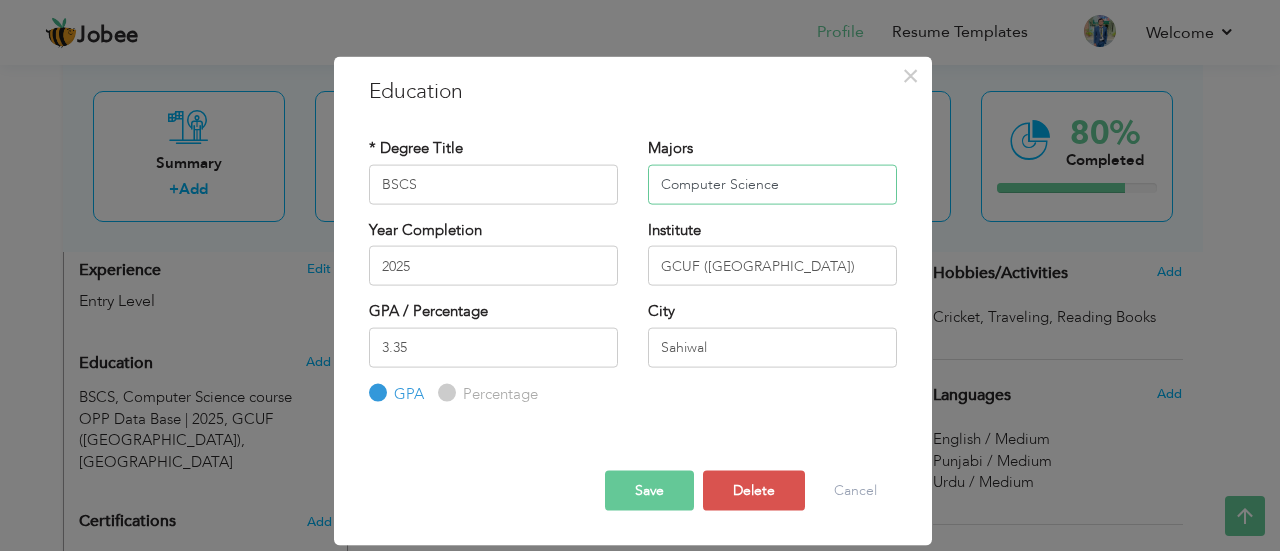 type on "Computer Science" 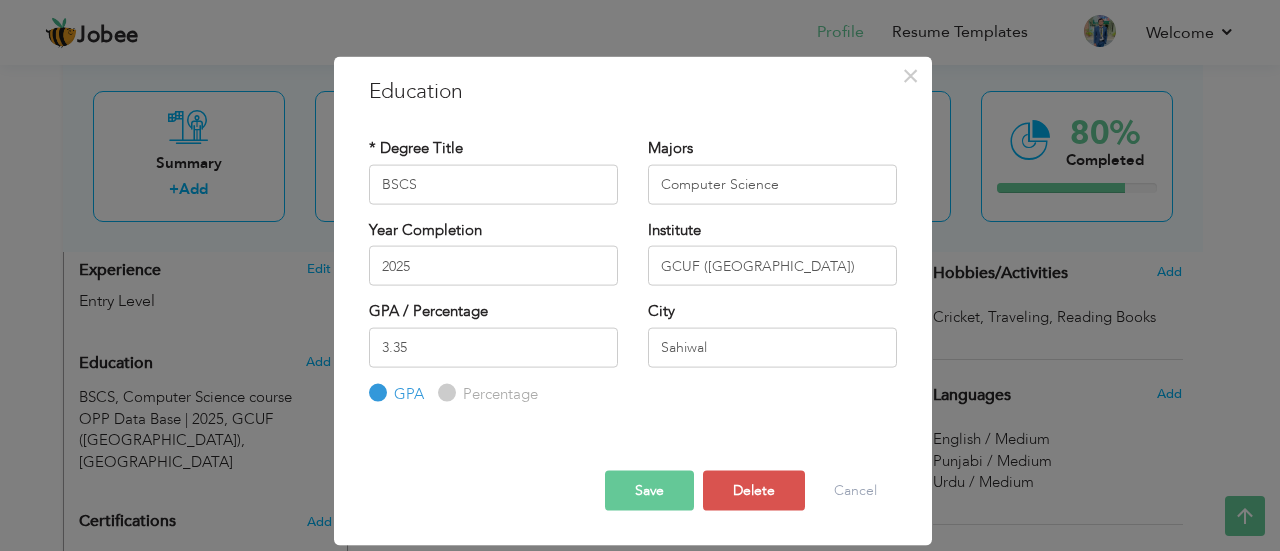 click on "Save" at bounding box center [649, 491] 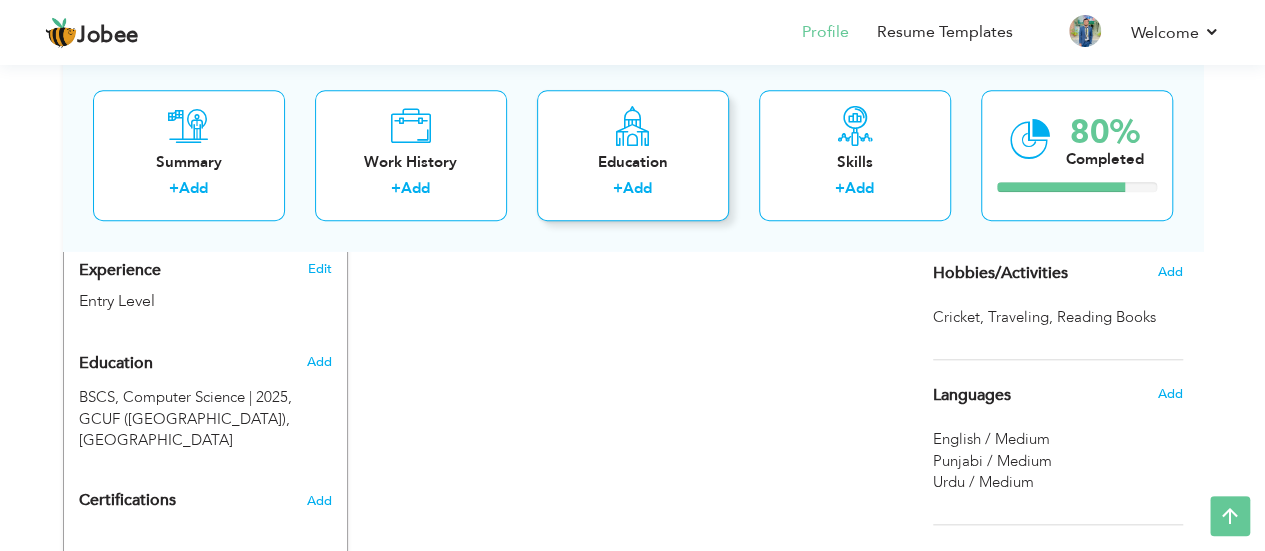 click on "Education" at bounding box center [633, 162] 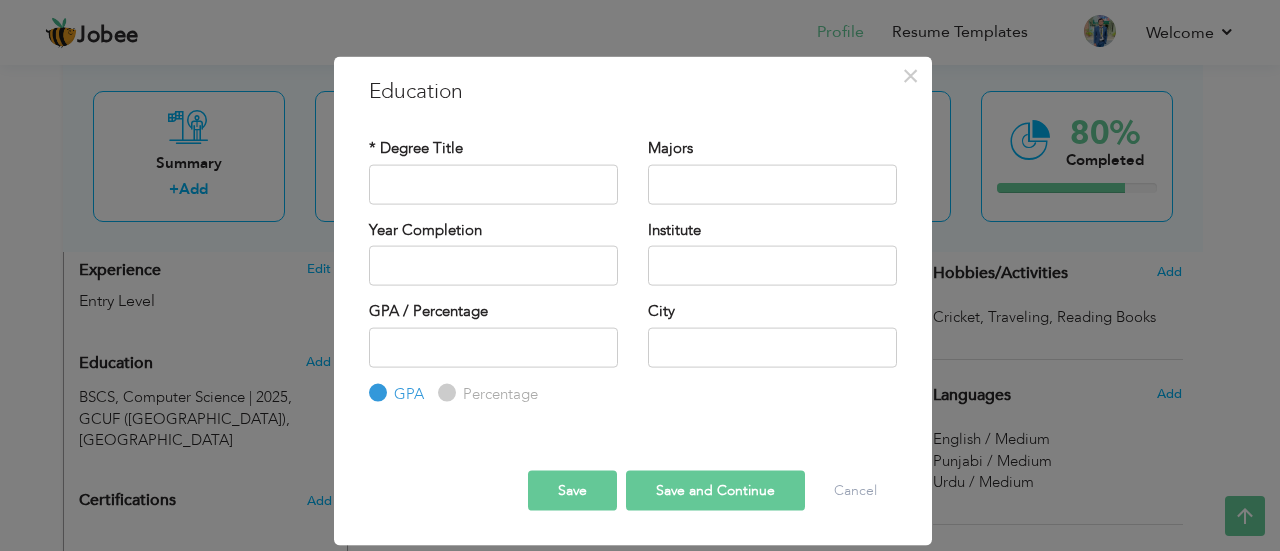 click on "×
Education
* Degree Title
Majors
Year Completion Institute GPA" at bounding box center [640, 275] 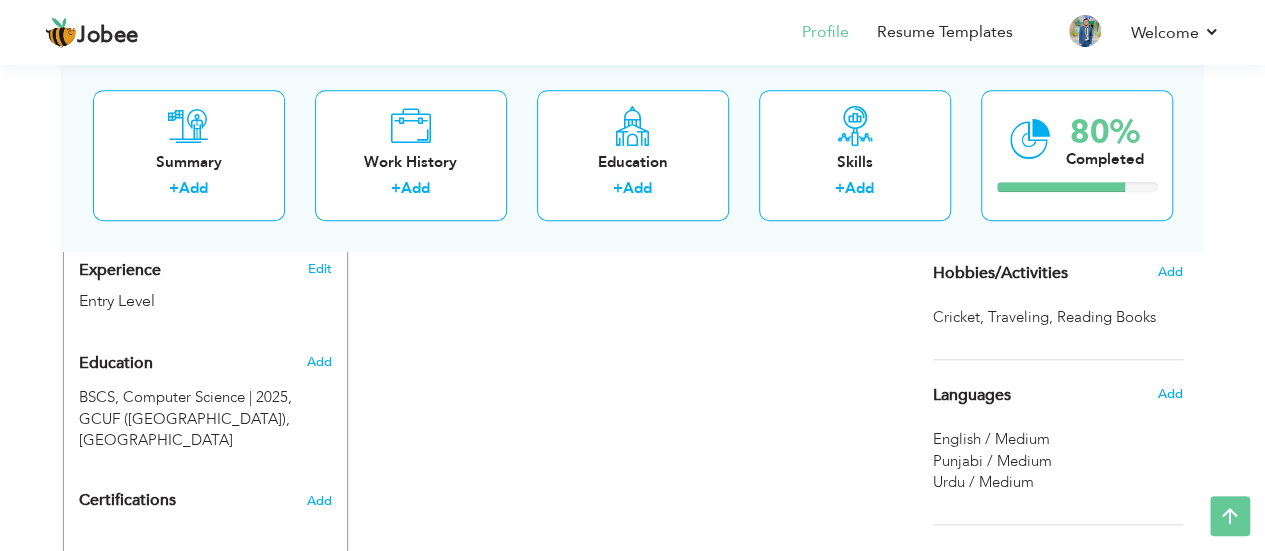 scroll, scrollTop: 278, scrollLeft: 0, axis: vertical 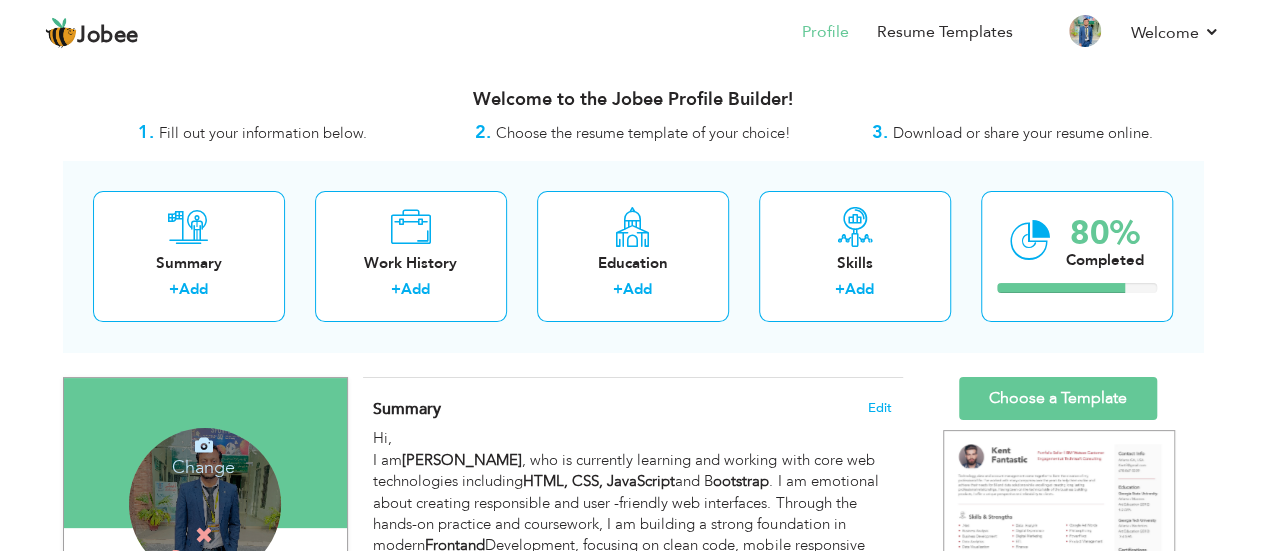 click on "Change" at bounding box center (203, 454) 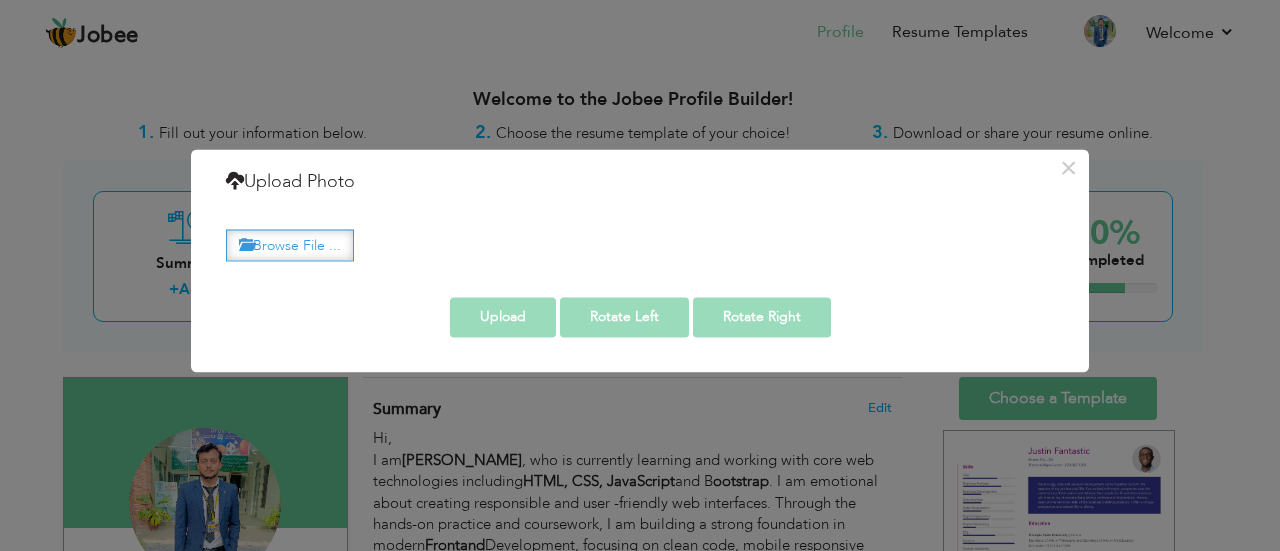 click on "Browse File ..." at bounding box center (290, 245) 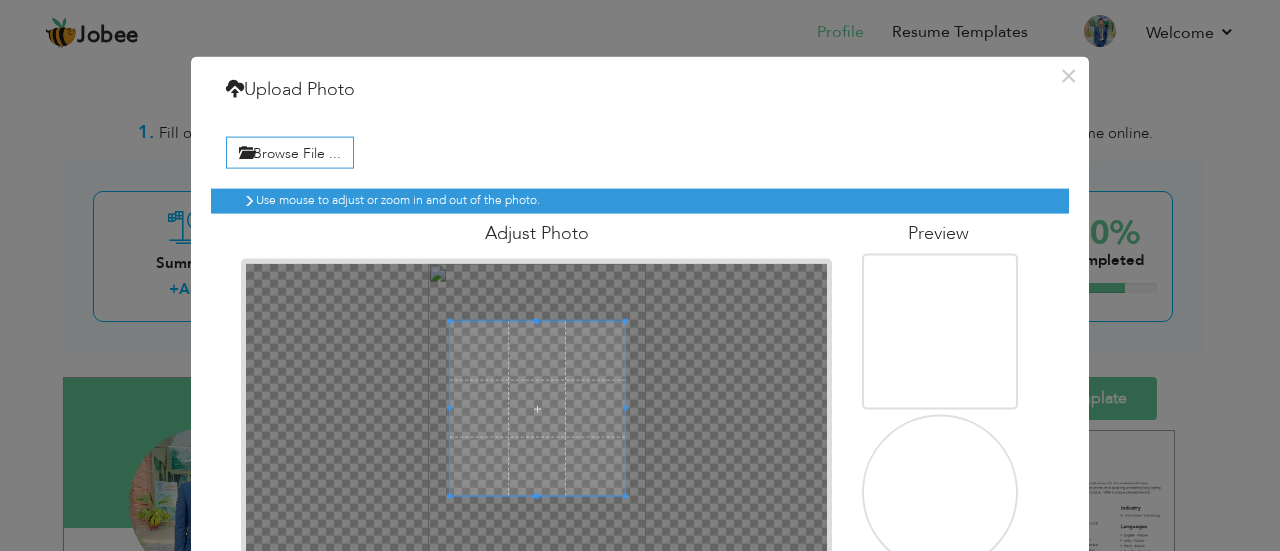 click at bounding box center [942, 494] 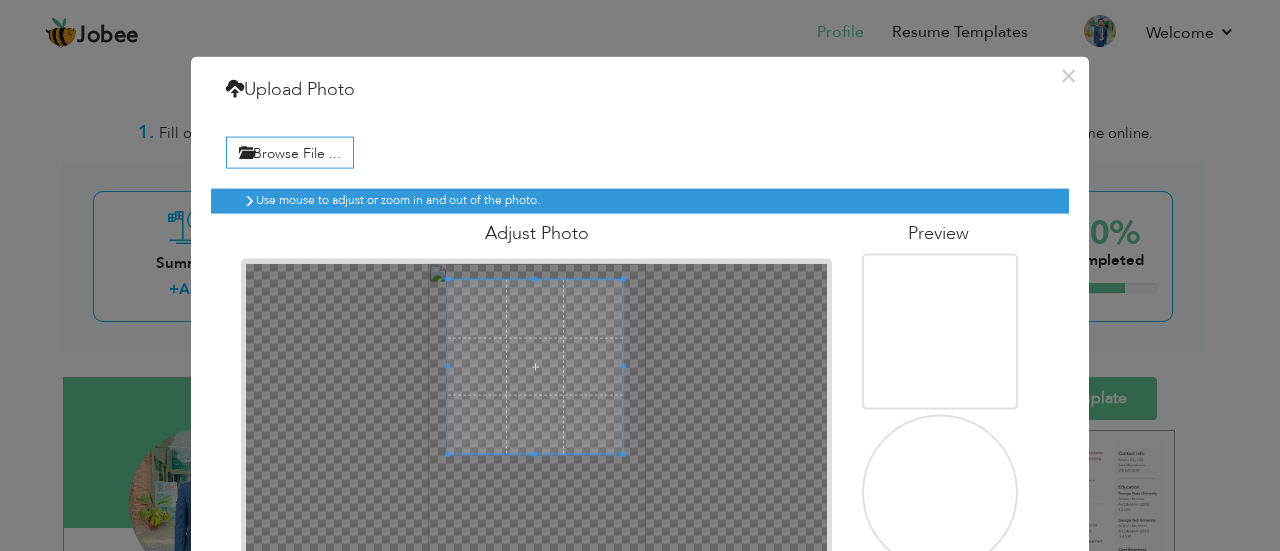 click at bounding box center [535, 366] 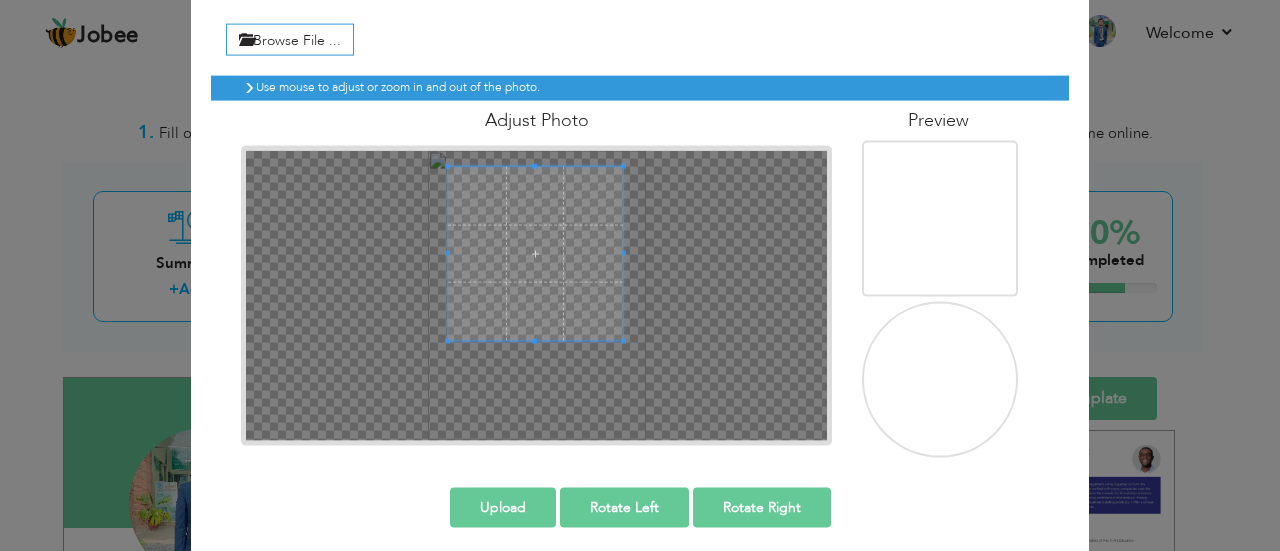 scroll, scrollTop: 122, scrollLeft: 0, axis: vertical 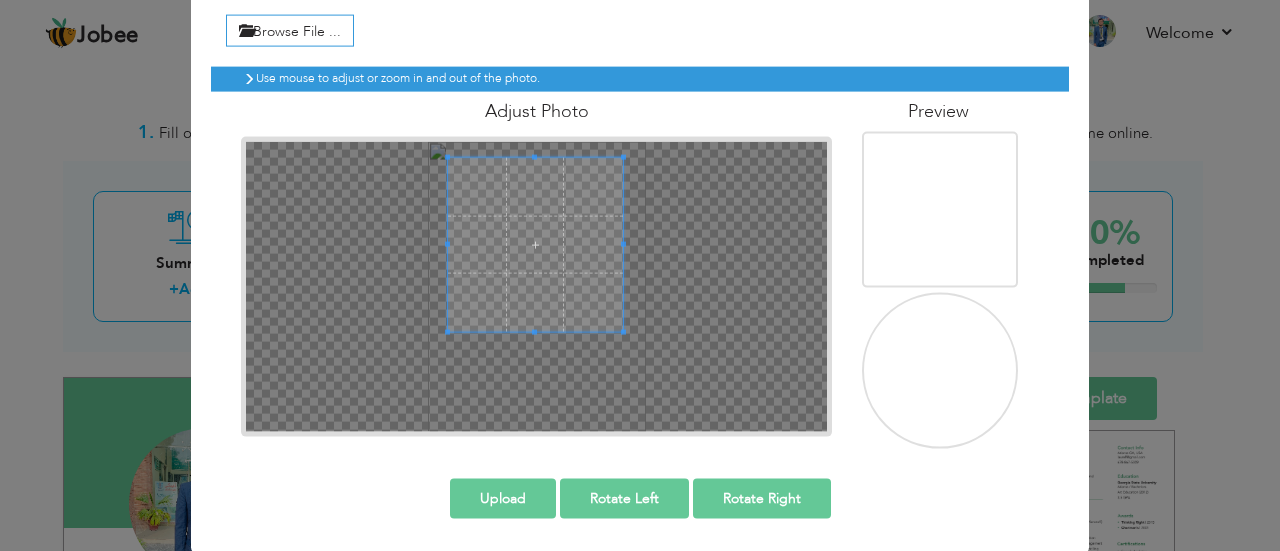 click on "Upload" at bounding box center [503, 498] 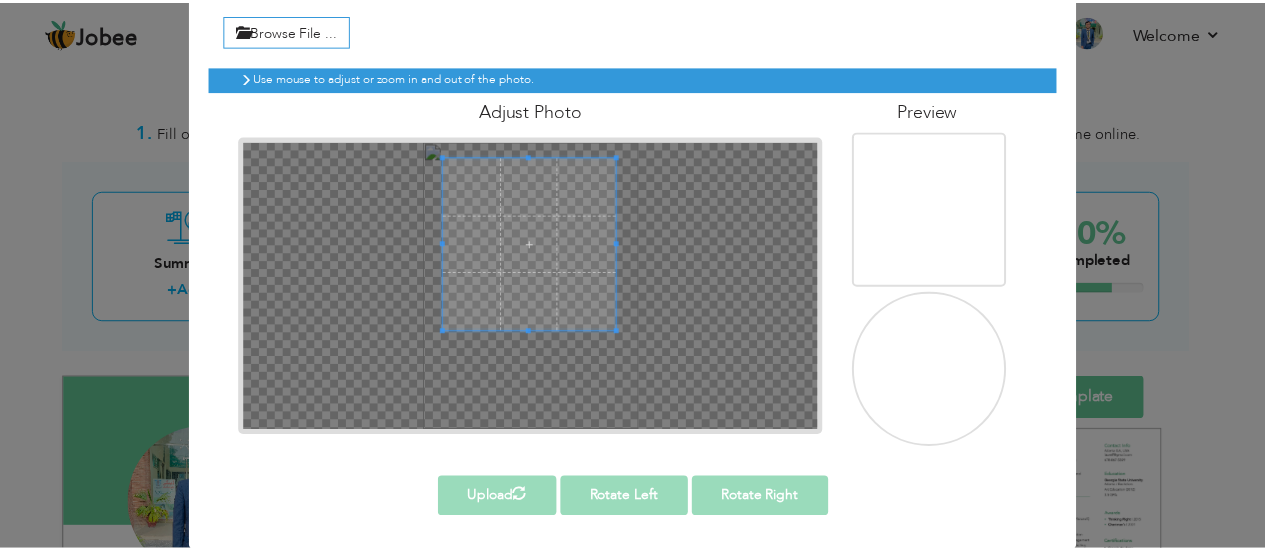 scroll, scrollTop: 0, scrollLeft: 0, axis: both 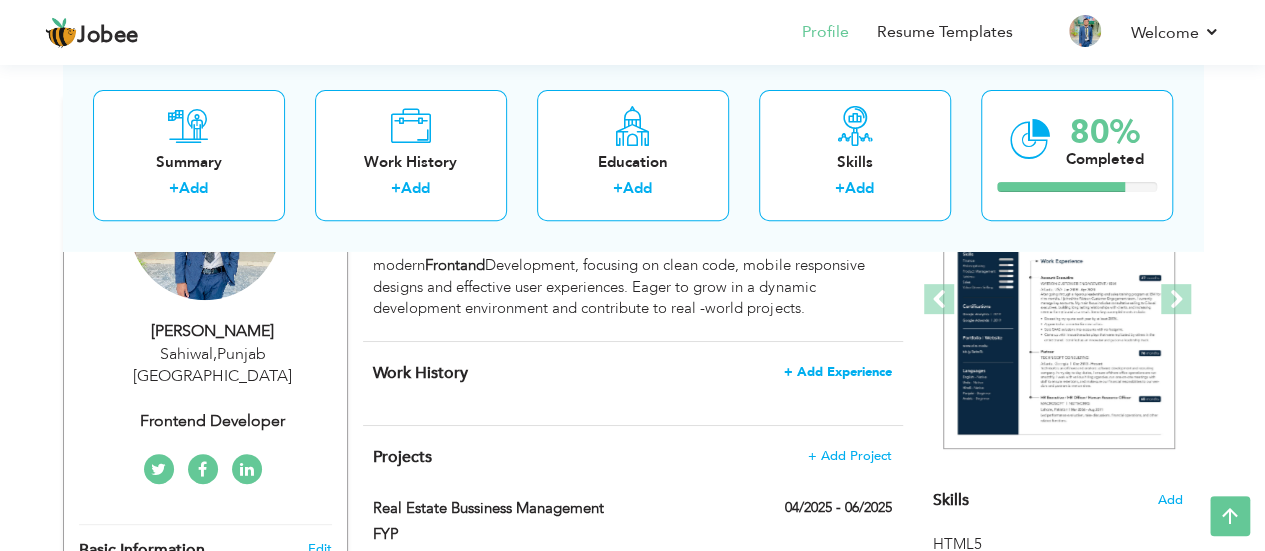 click on "+ Add Experience" at bounding box center (838, 372) 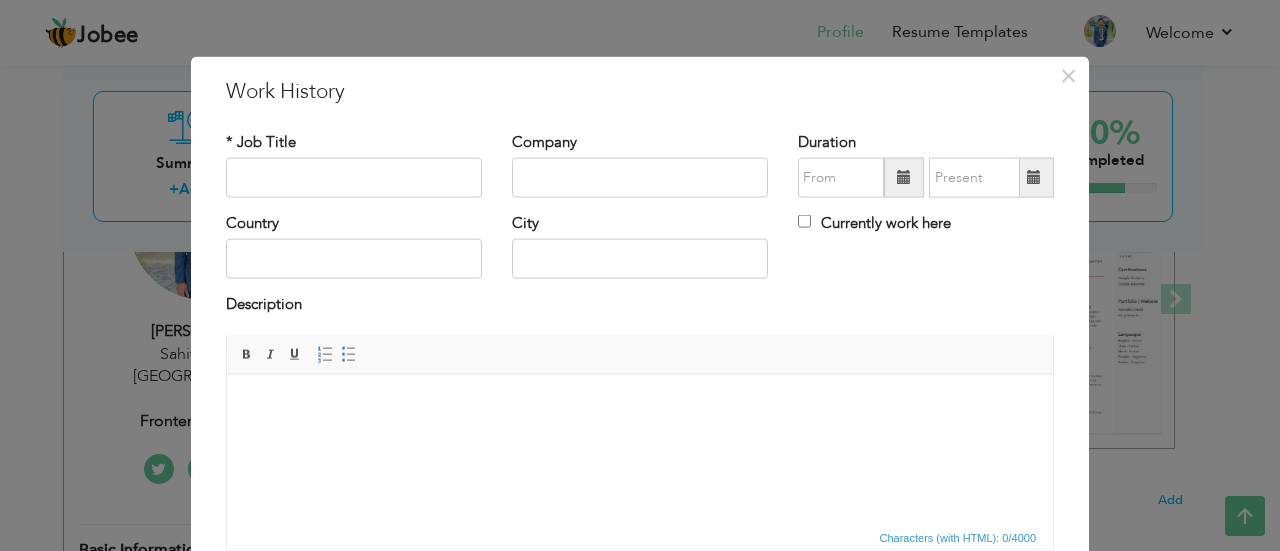 click on "×
Work History
* Job Title
Company
Duration Currently work here Country" at bounding box center [640, 275] 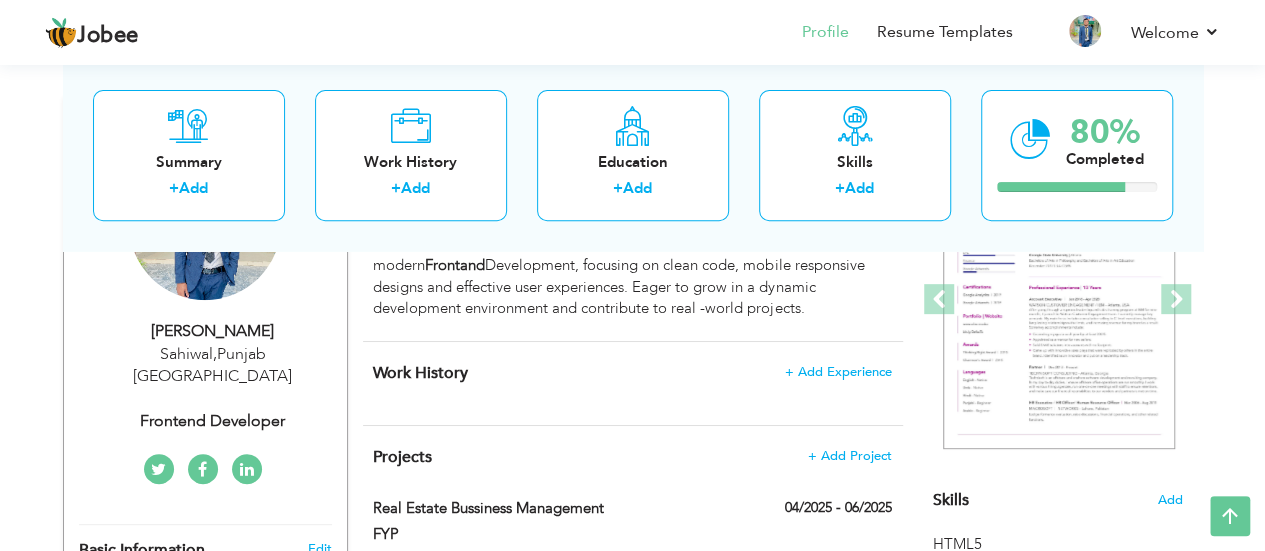 scroll, scrollTop: 0, scrollLeft: 0, axis: both 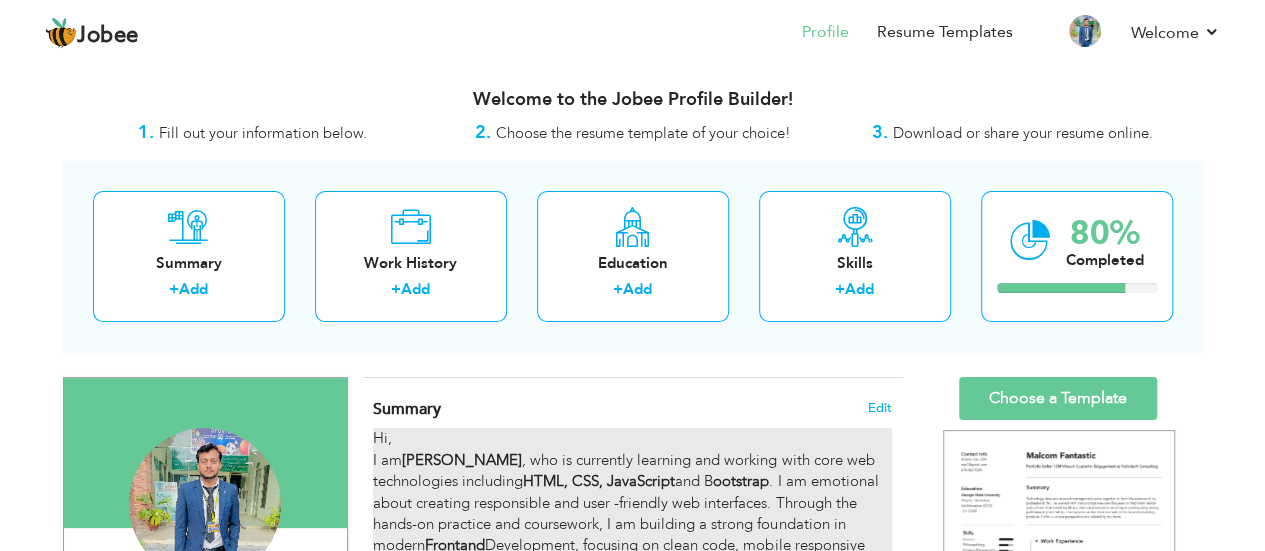 click on "ootstrap" at bounding box center (741, 481) 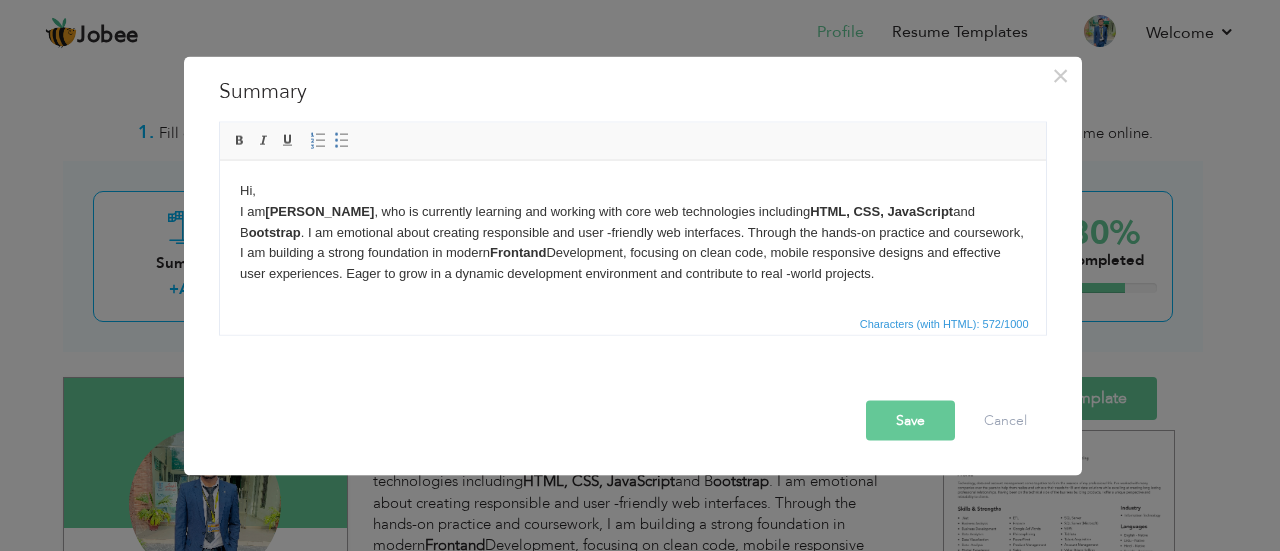 click on "ootstrap" at bounding box center [274, 231] 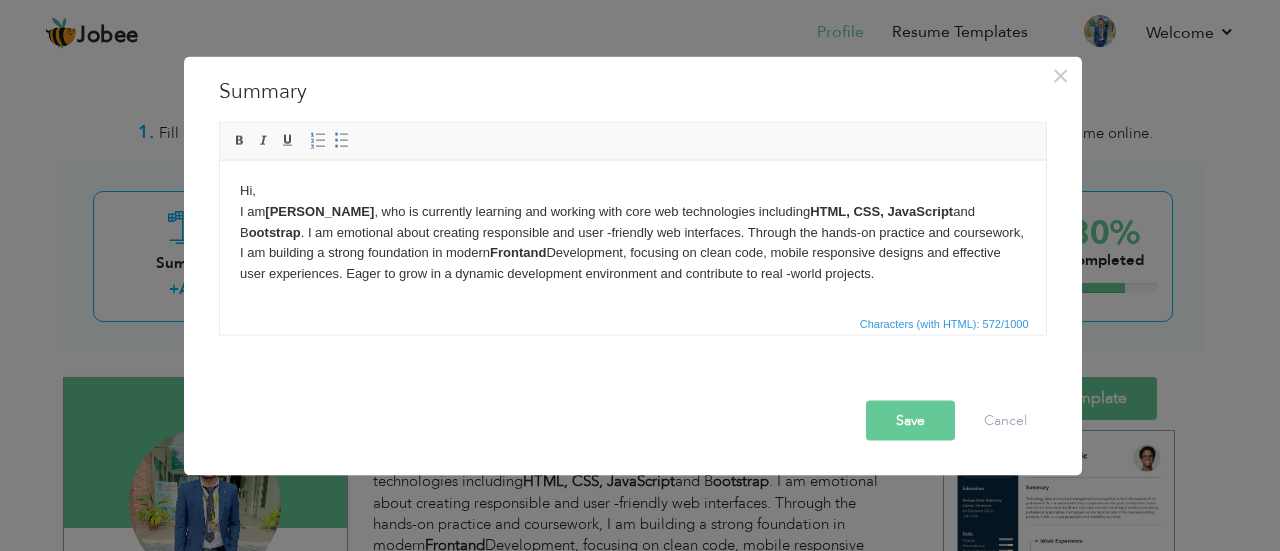 type 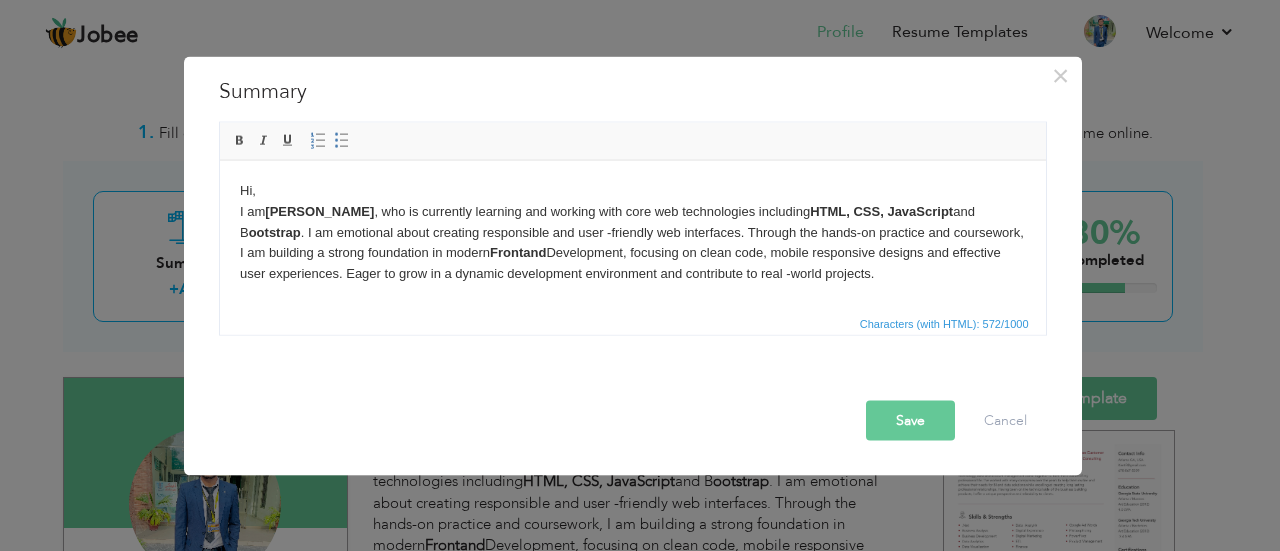 drag, startPoint x: 248, startPoint y: 233, endPoint x: 232, endPoint y: 233, distance: 16 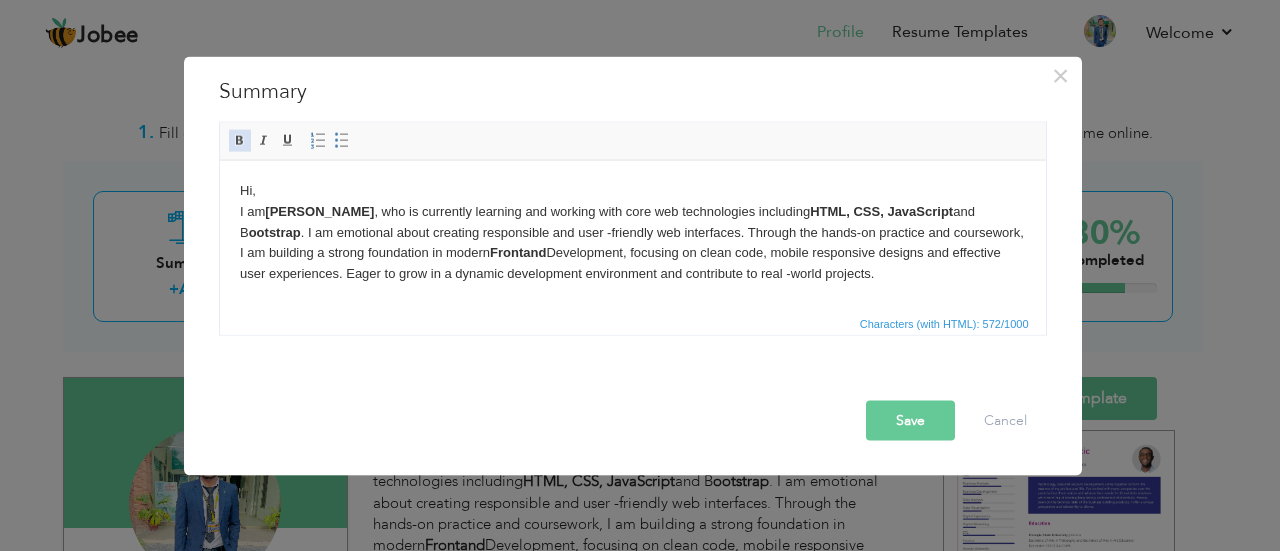 click at bounding box center (240, 140) 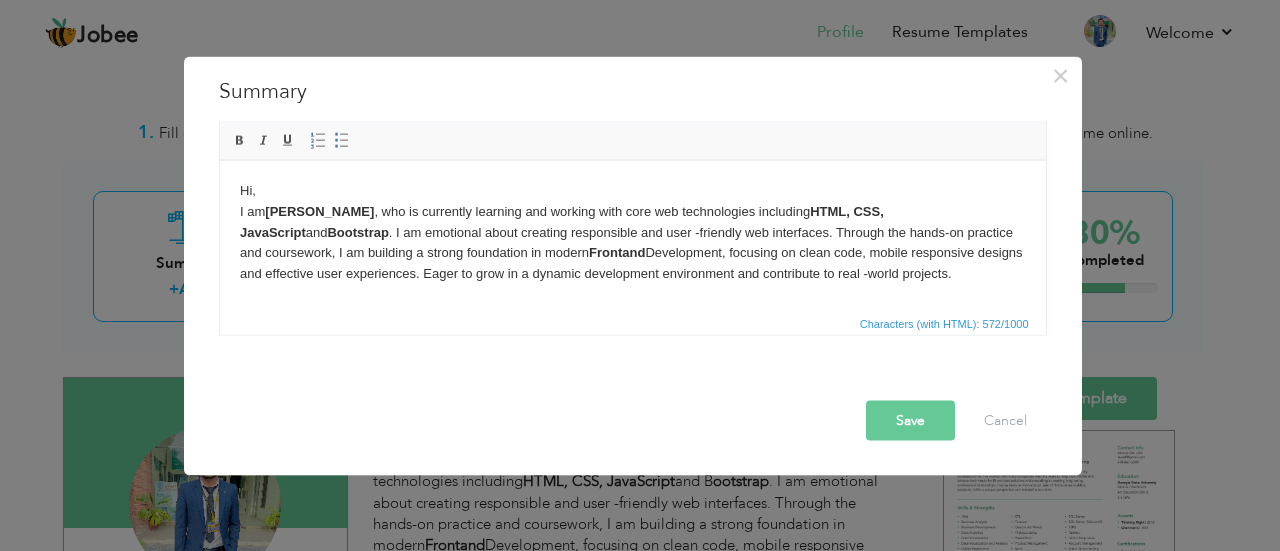 click on "Hi, I am  [PERSON_NAME] , who is currently learning and working with core web technologies including  HTML, CSS, JavaScript  and  B ootstrap . I am emotional about creating responsible and user -friendly web interfaces. Through the hands-on practice and coursework, I am building a strong foundation in modern  Frontand  Development, focusing on clean code, mobile responsive designs and effective user experiences. Eager to grow in a dynamic development environment and contribute to real -world projects." at bounding box center [632, 232] 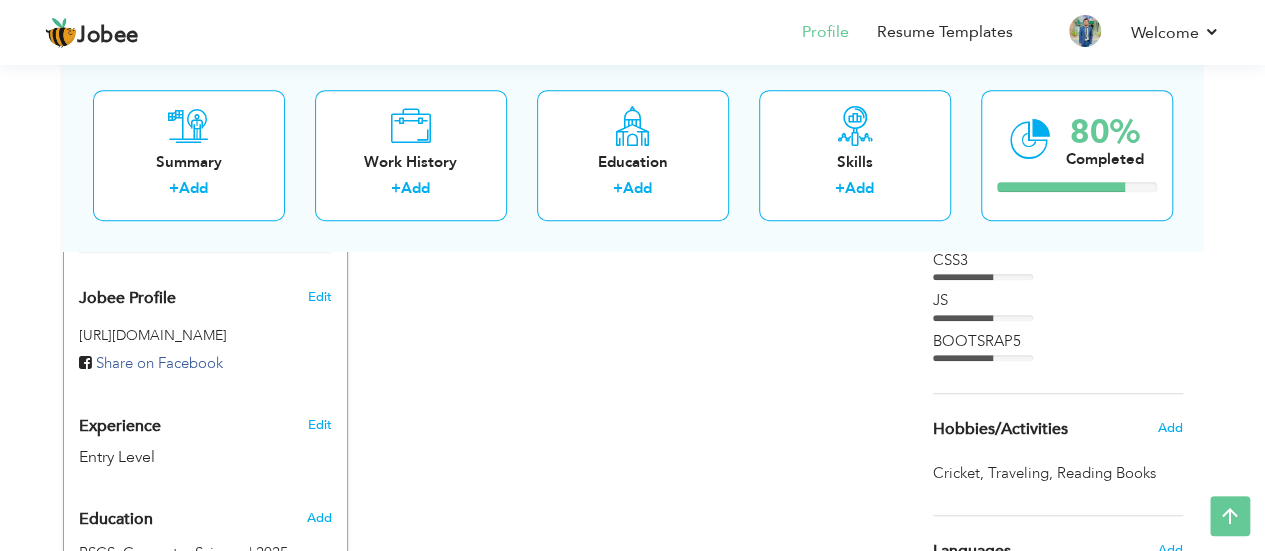 scroll, scrollTop: 906, scrollLeft: 0, axis: vertical 